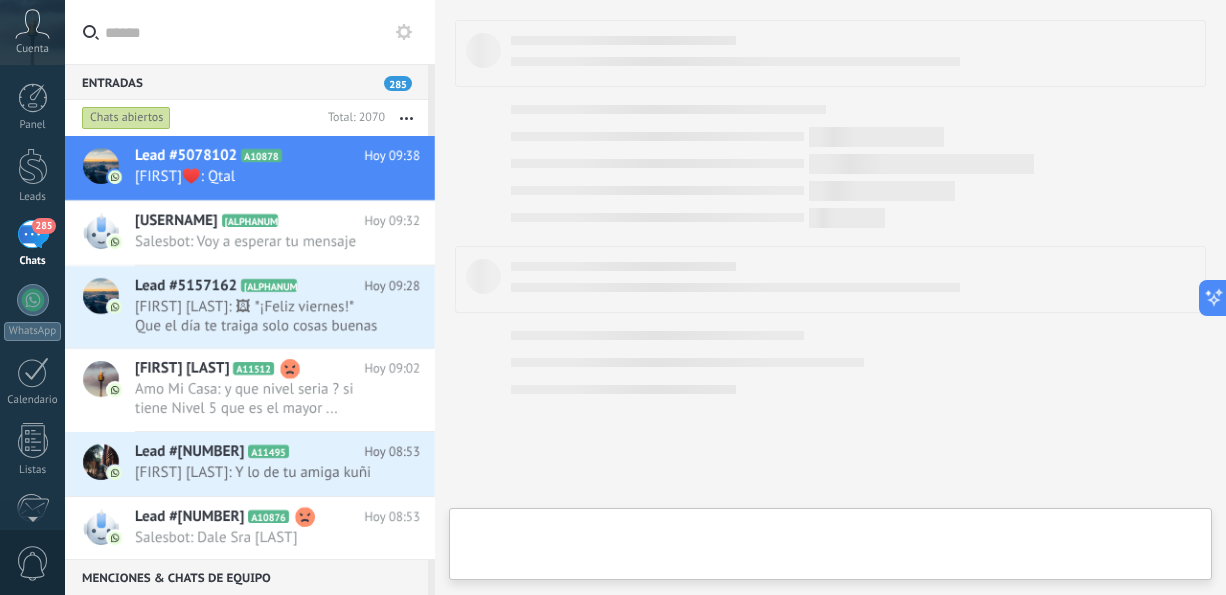 scroll, scrollTop: 0, scrollLeft: 0, axis: both 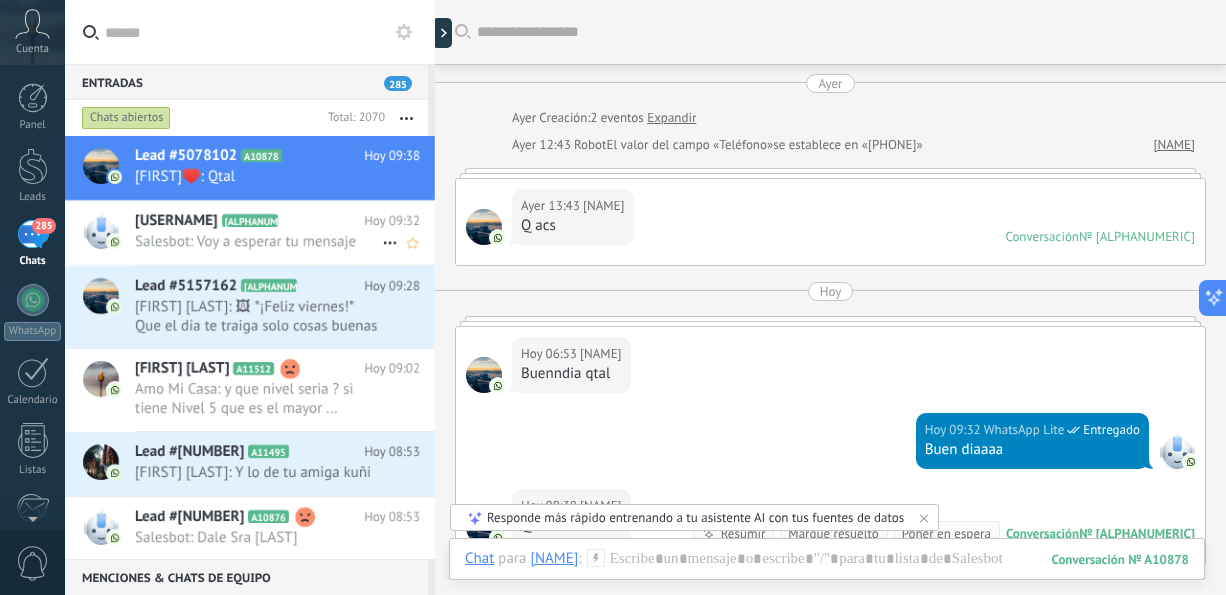 click on "Salesbot: Voy a esperar tu mensaje" at bounding box center (258, 241) 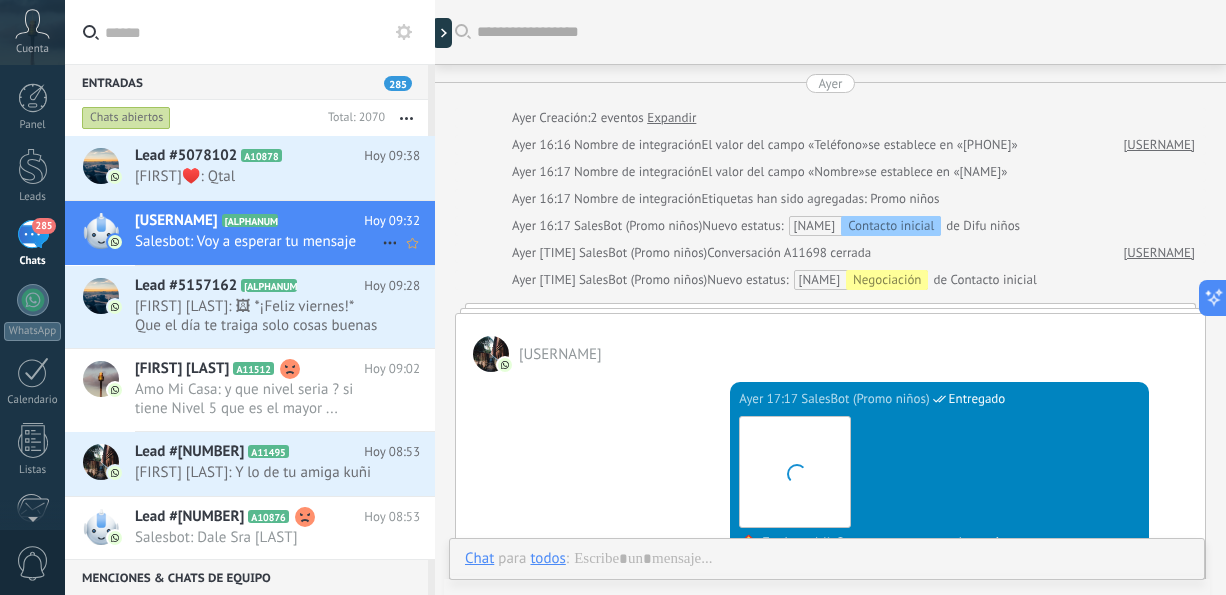 scroll, scrollTop: 2356, scrollLeft: 0, axis: vertical 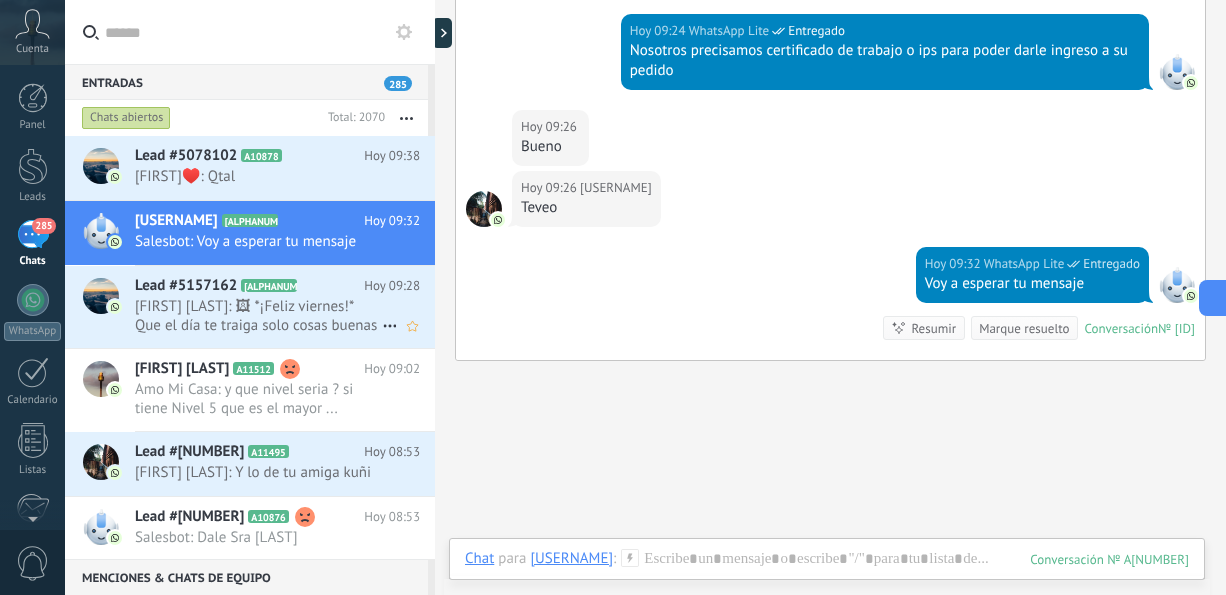 click on "[FIRST] [LAST]: 🖼 *¡Feliz viernes!*
Que el día te traiga solo cosas buenas y muchas razones para sonreír
*LLEGÓ AGOSTO LI...*" at bounding box center [258, 316] 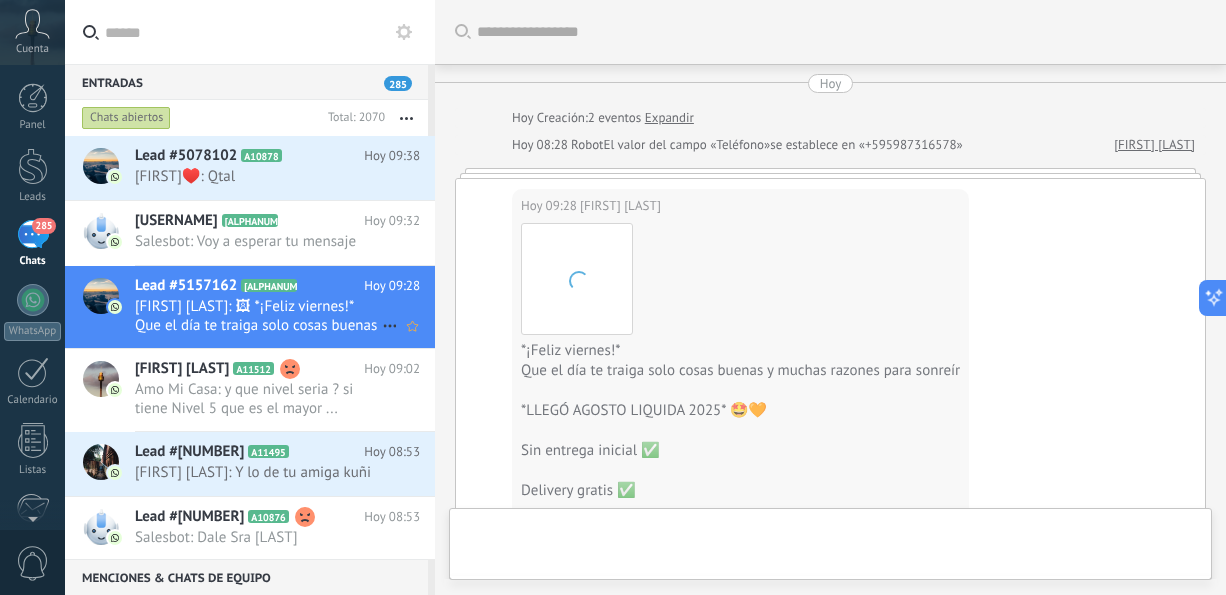scroll, scrollTop: 112, scrollLeft: 0, axis: vertical 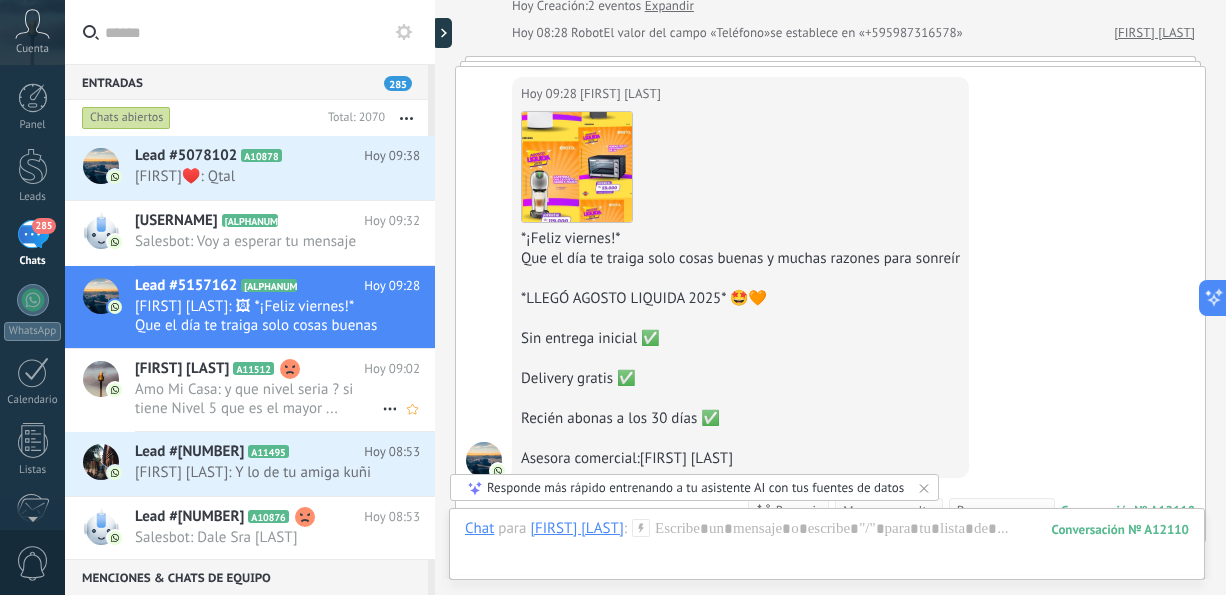 click on "Amo Mi Casa: y que nivel seria ?
si tiene Nivel 5 que es el mayor ... tendria un reintegro de [PRICE] gs" at bounding box center (258, 399) 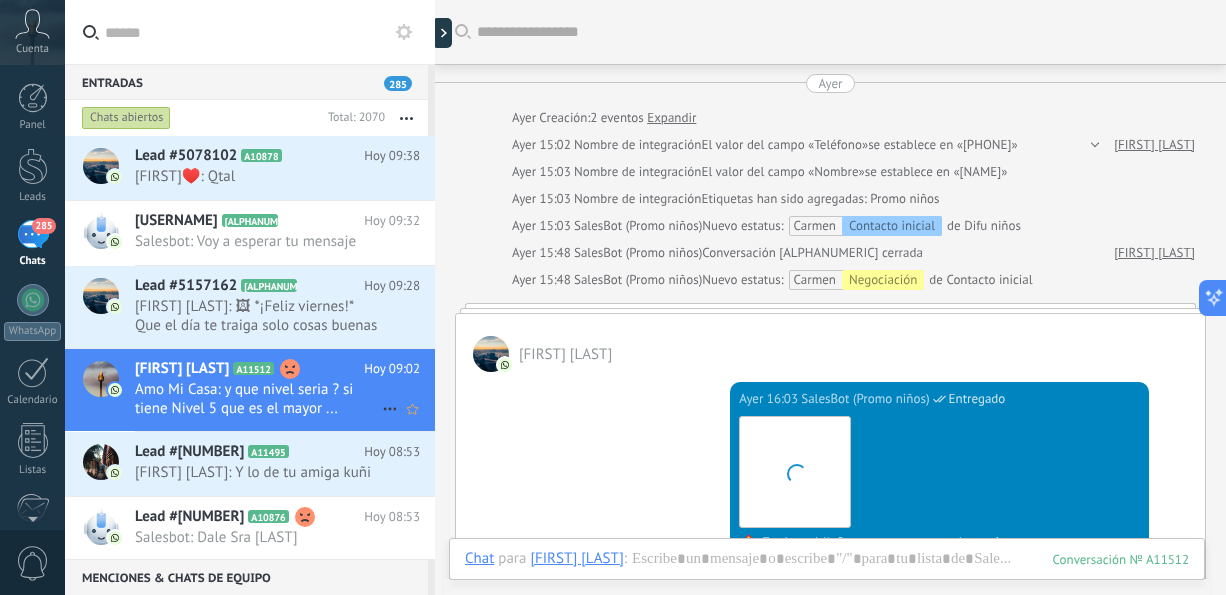 scroll, scrollTop: 1687, scrollLeft: 0, axis: vertical 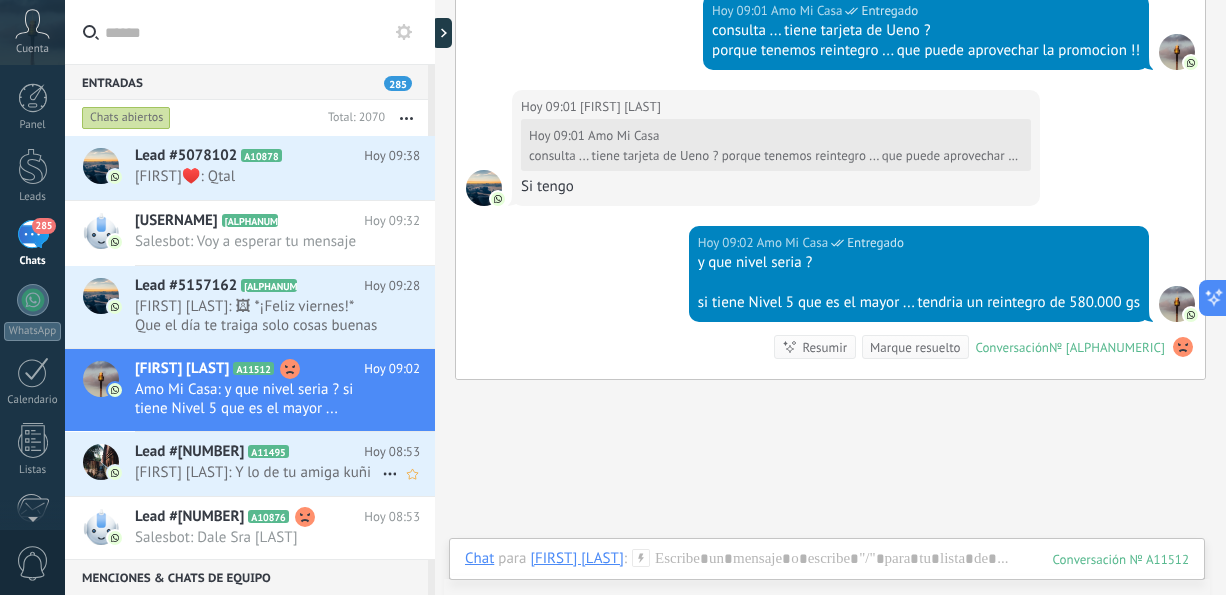 click on "[FIRST] [LAST]: Y lo de tu amiga kuñi" at bounding box center [258, 472] 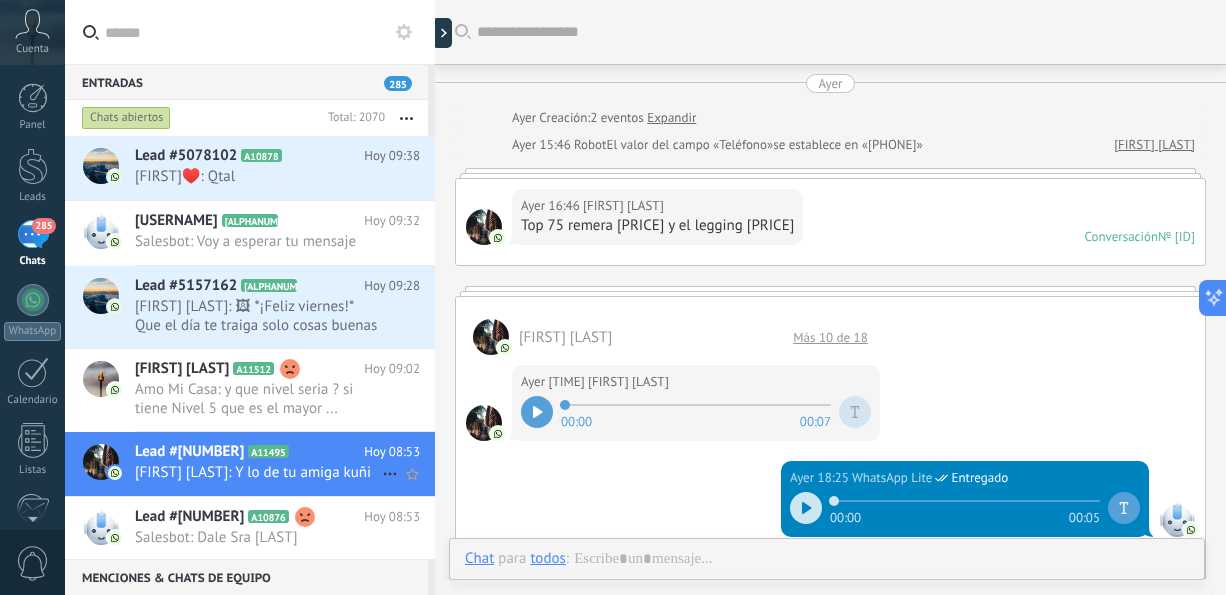 scroll, scrollTop: 1910, scrollLeft: 0, axis: vertical 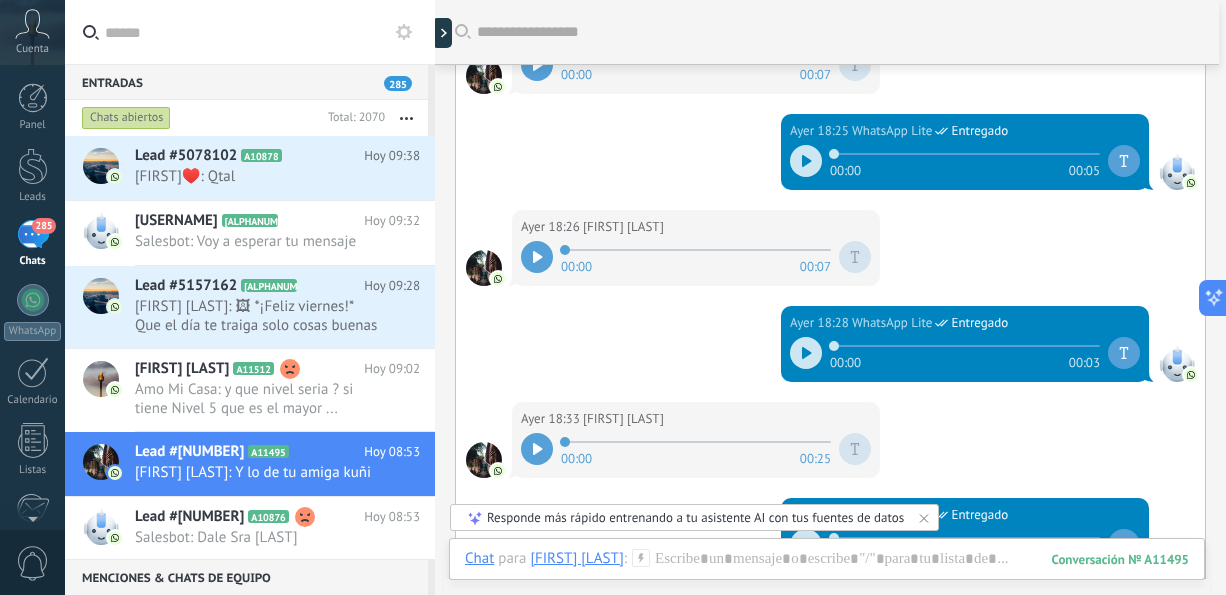 click at bounding box center [406, 118] 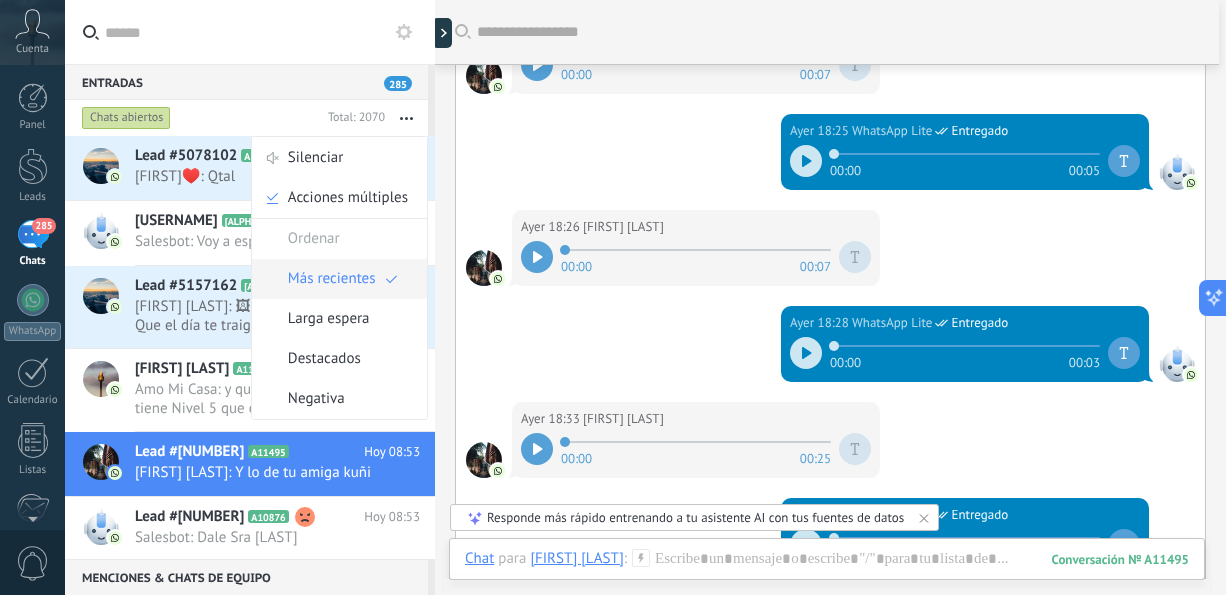 click on "Más recientes" at bounding box center (332, 279) 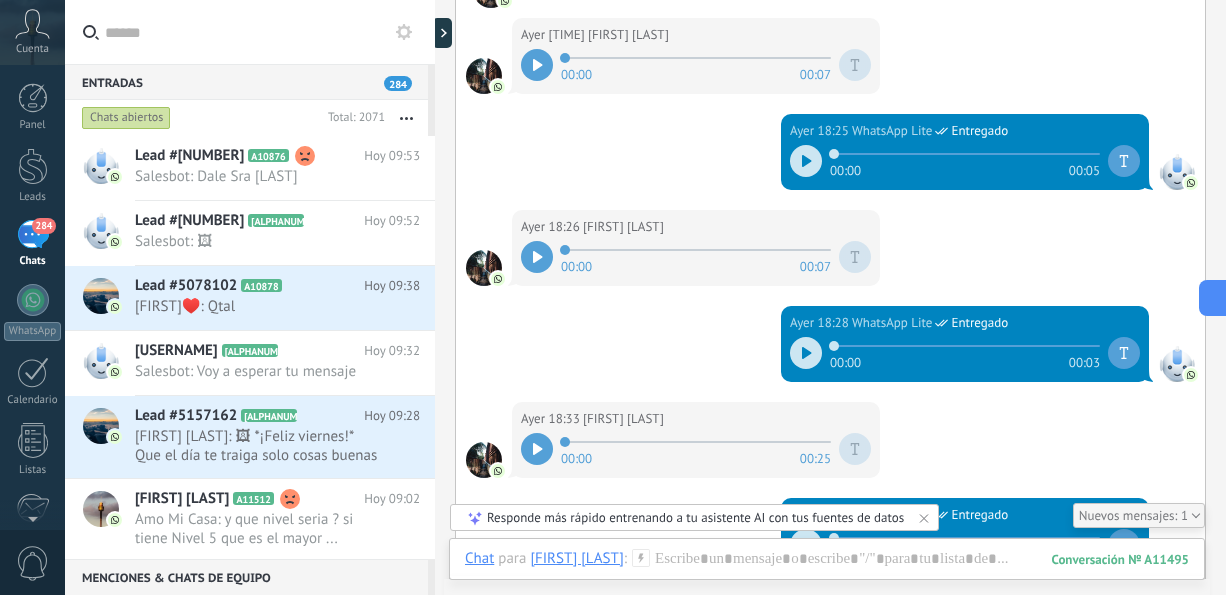 scroll, scrollTop: 461, scrollLeft: 0, axis: vertical 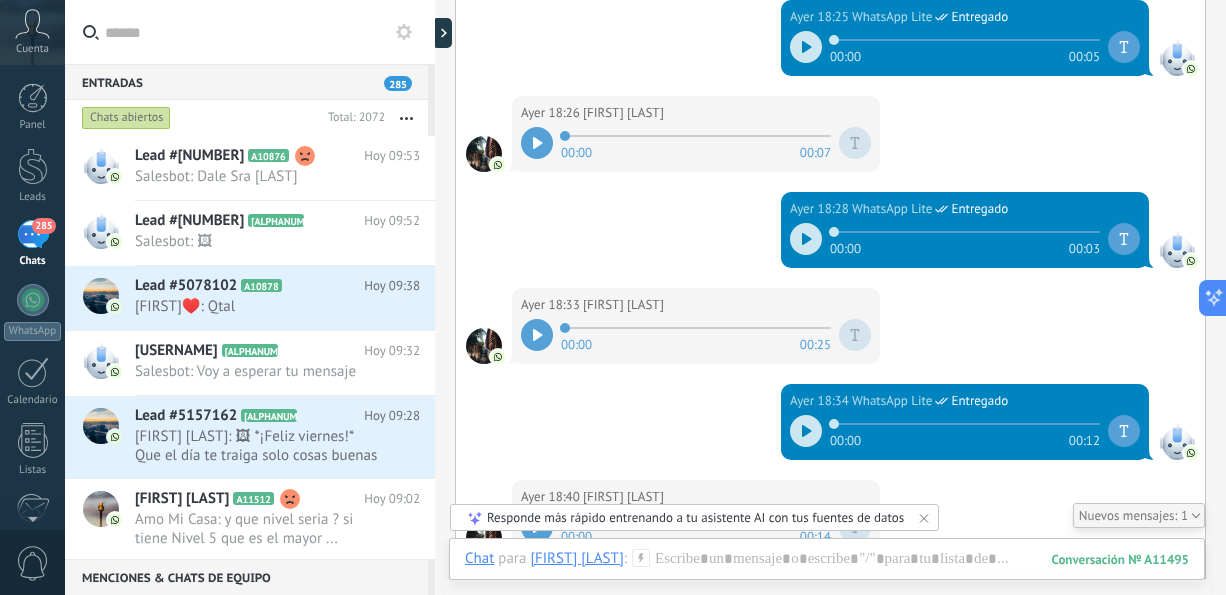click at bounding box center [406, 118] 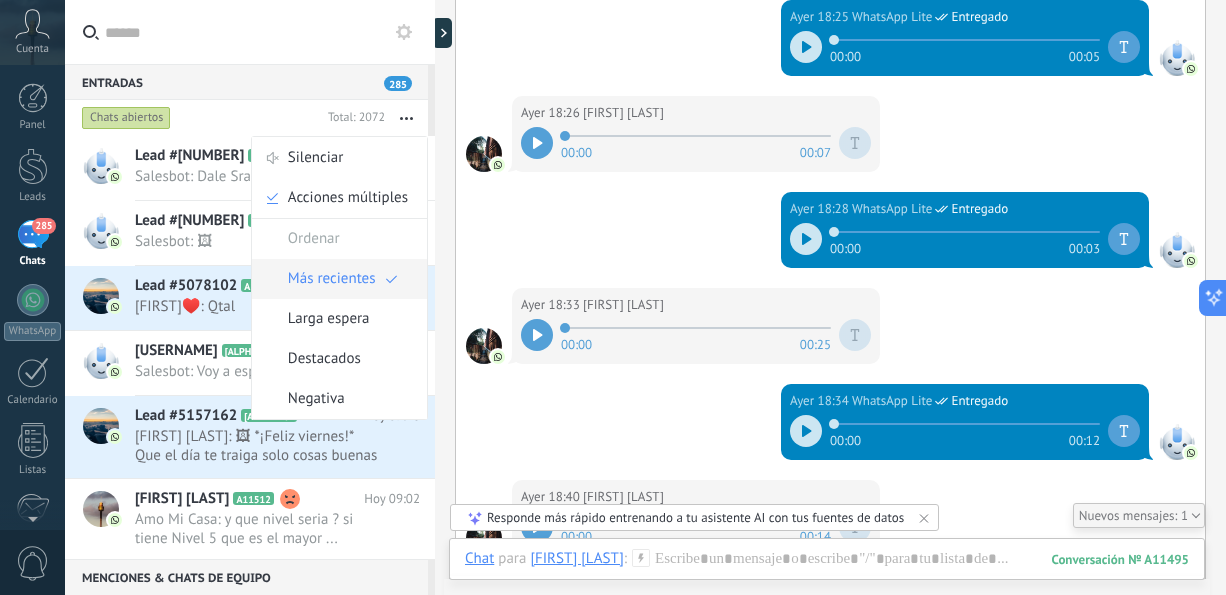 click on "Más recientes" at bounding box center (332, 279) 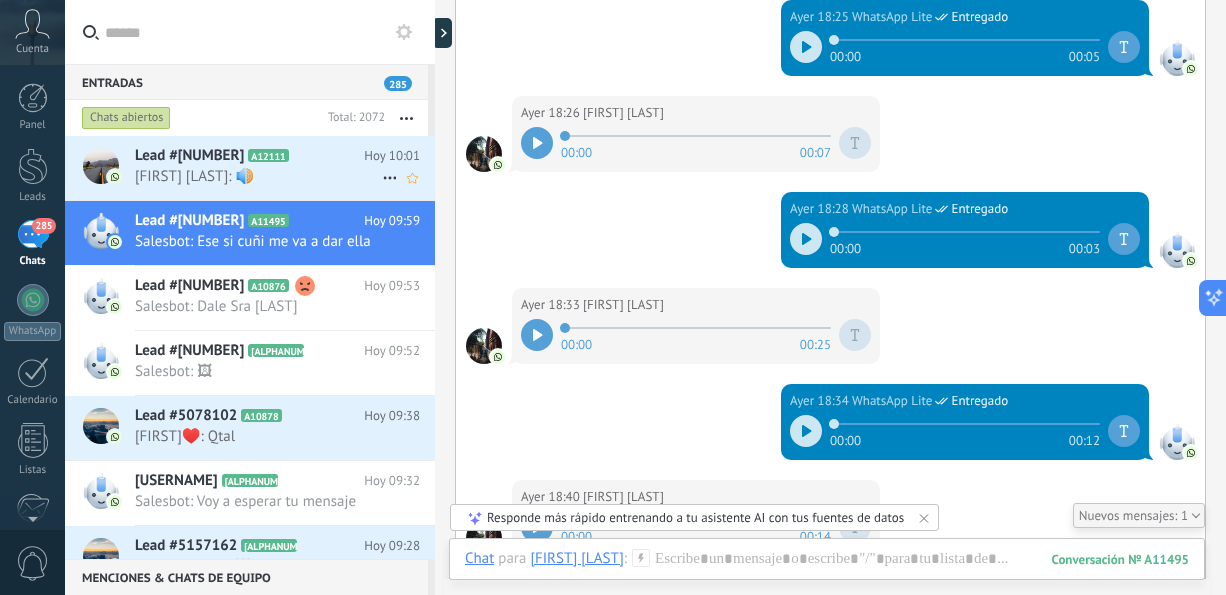 click on "[FIRST] [LAST]: 🔊" at bounding box center [258, 176] 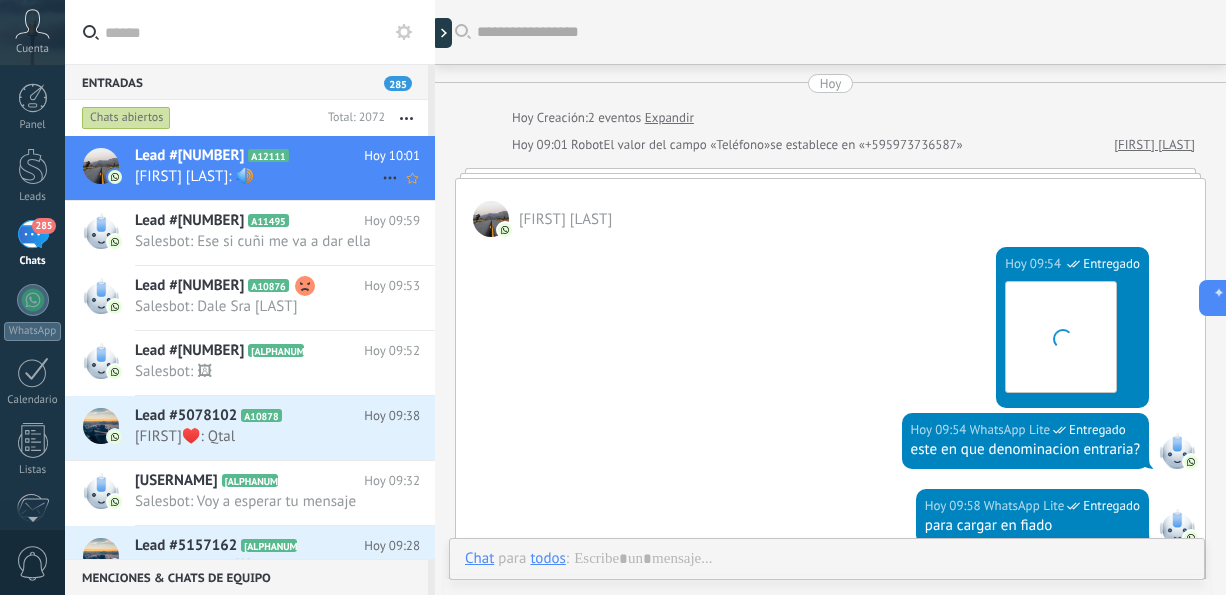 scroll, scrollTop: 404, scrollLeft: 0, axis: vertical 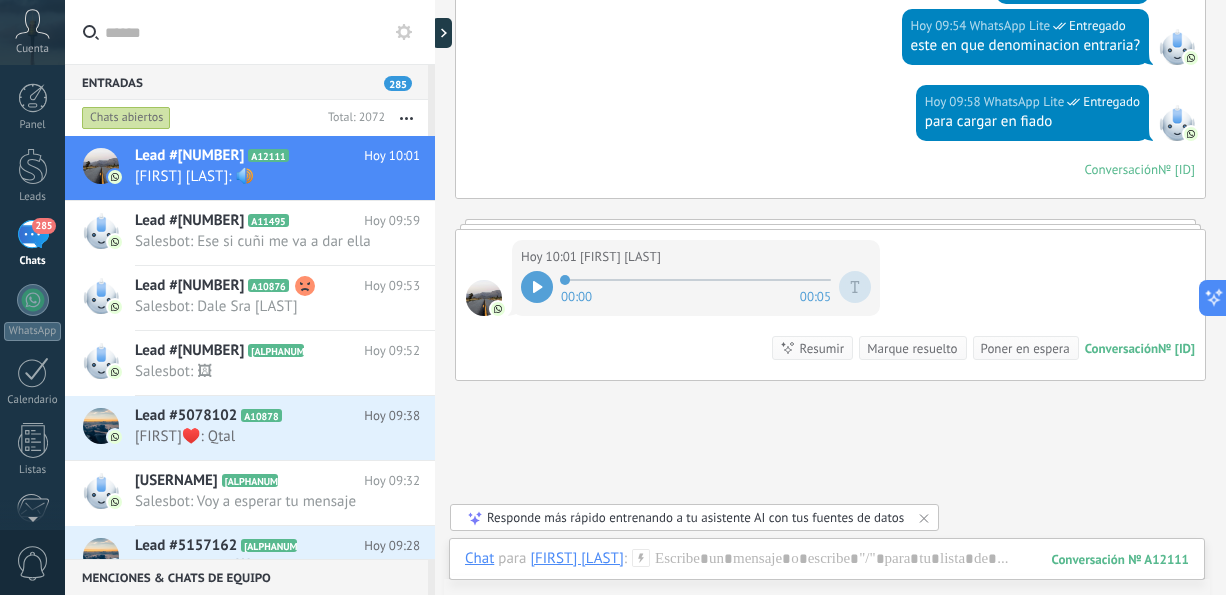 click at bounding box center [537, 287] 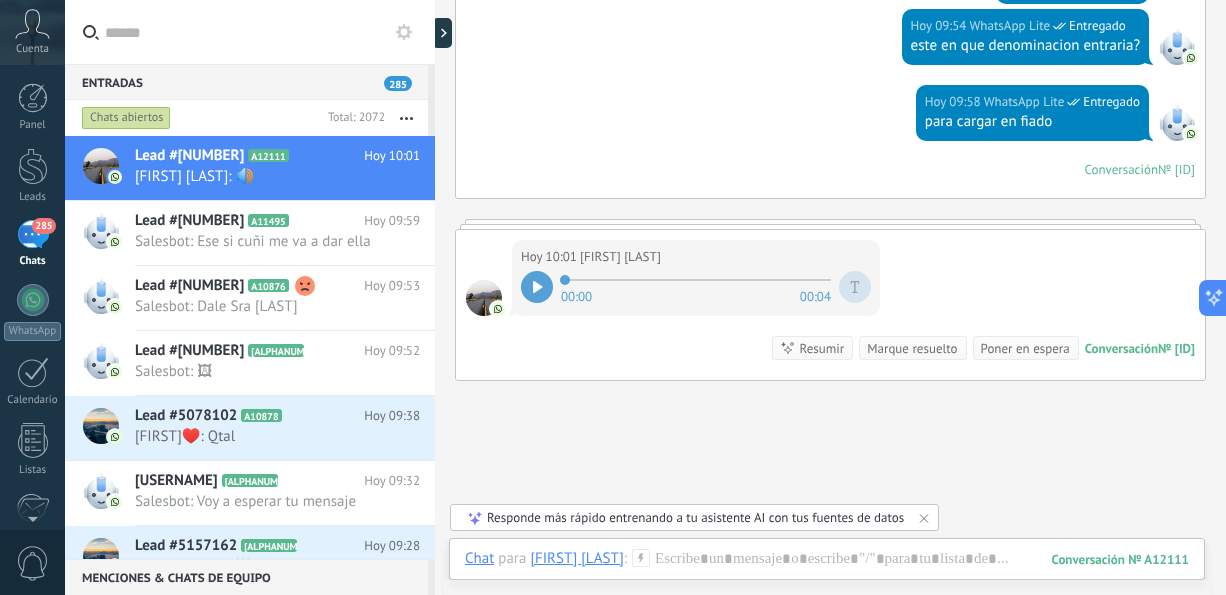 click at bounding box center [537, 287] 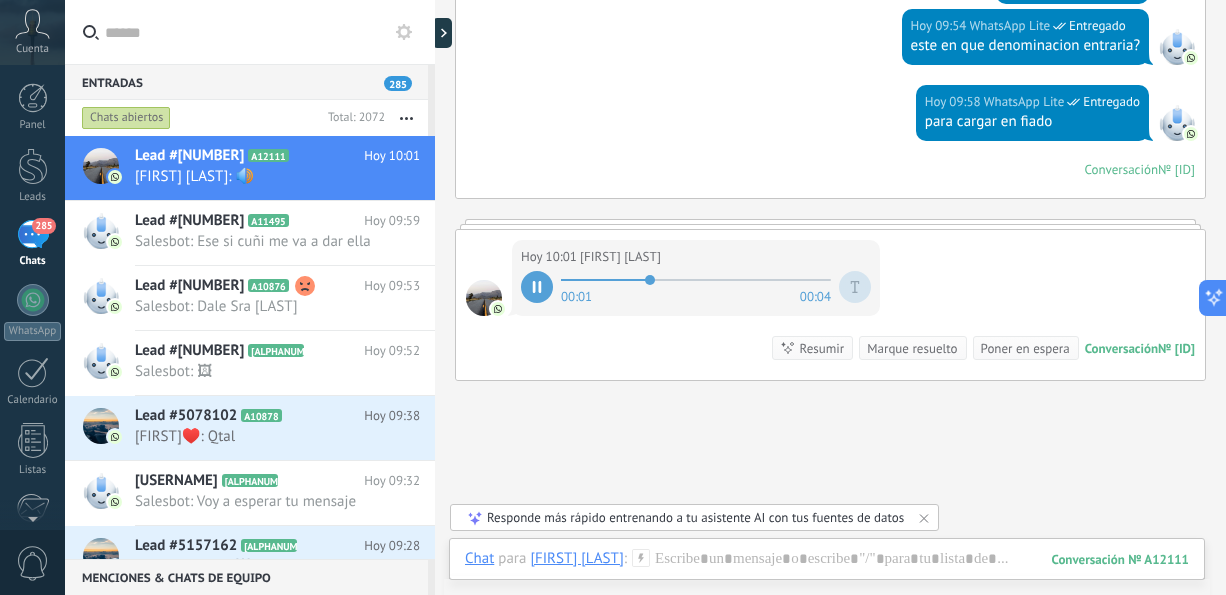 scroll, scrollTop: 0, scrollLeft: 0, axis: both 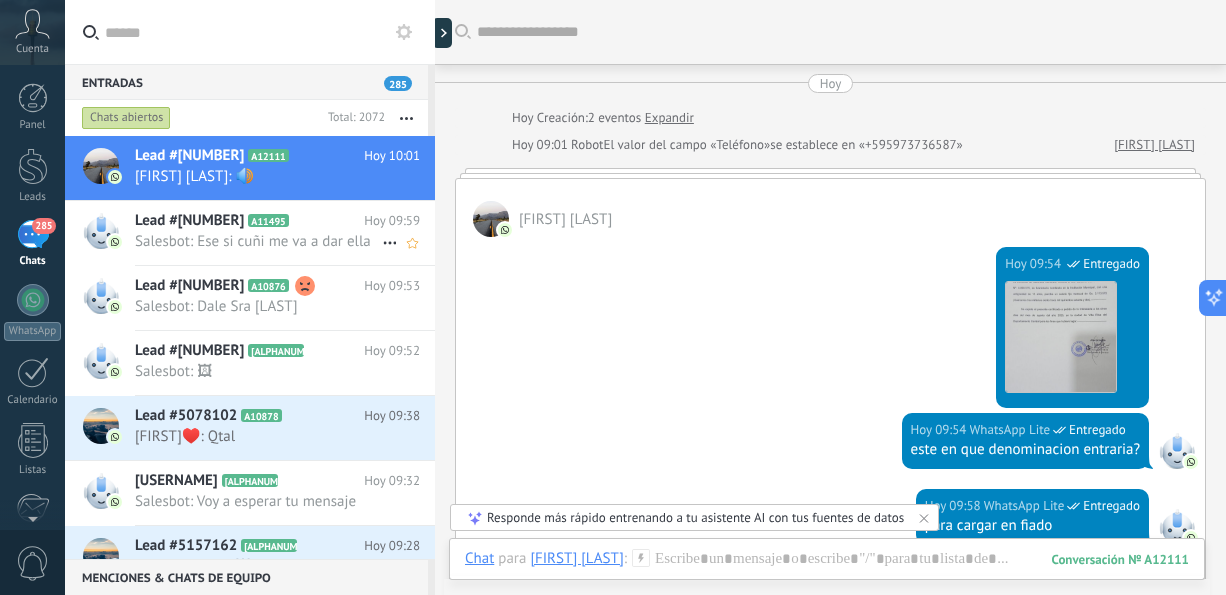 click on "Salesbot: Ese si cuñi me va a dar ella" at bounding box center (258, 241) 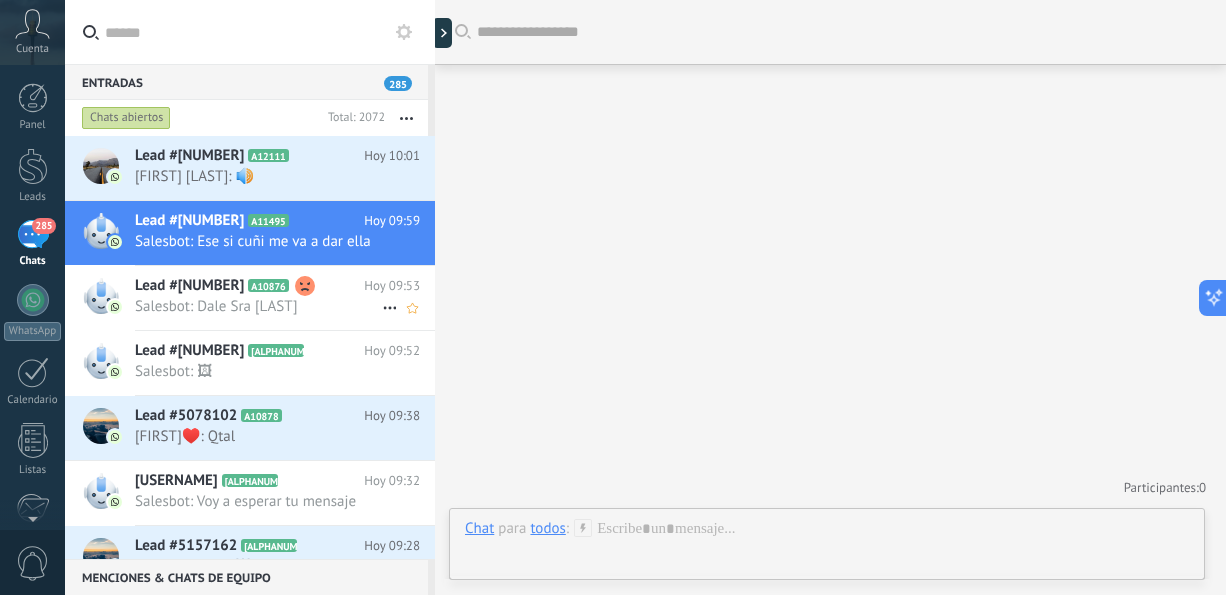 click on "Lead #[NUMBER]
[ALPHANUMERIC]" at bounding box center (249, 286) 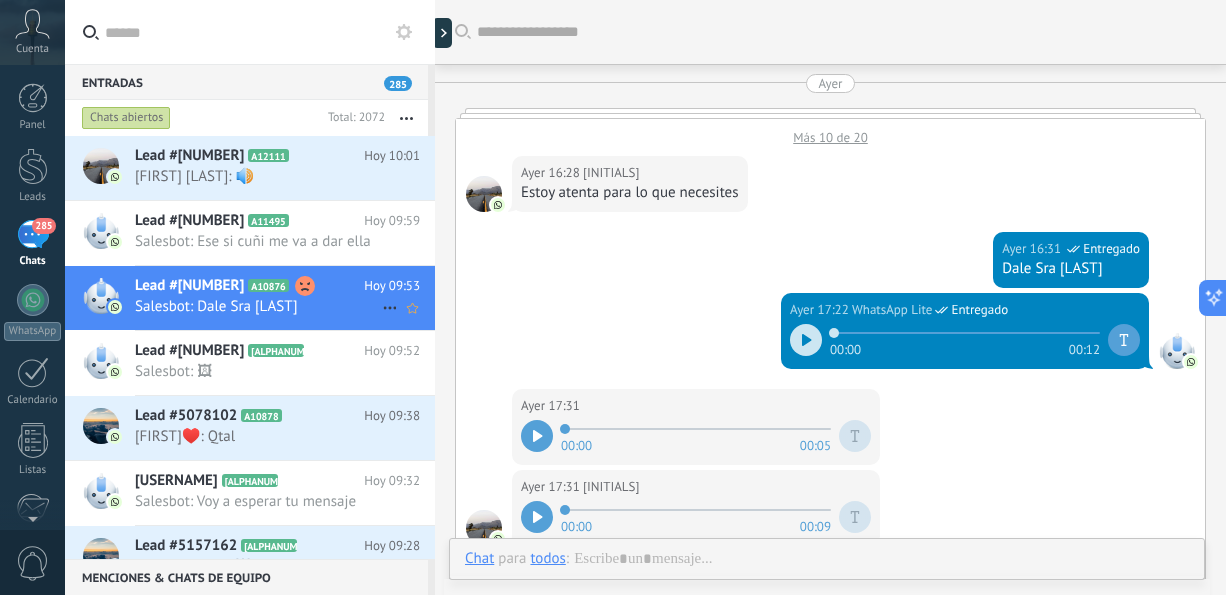 scroll, scrollTop: 1562, scrollLeft: 0, axis: vertical 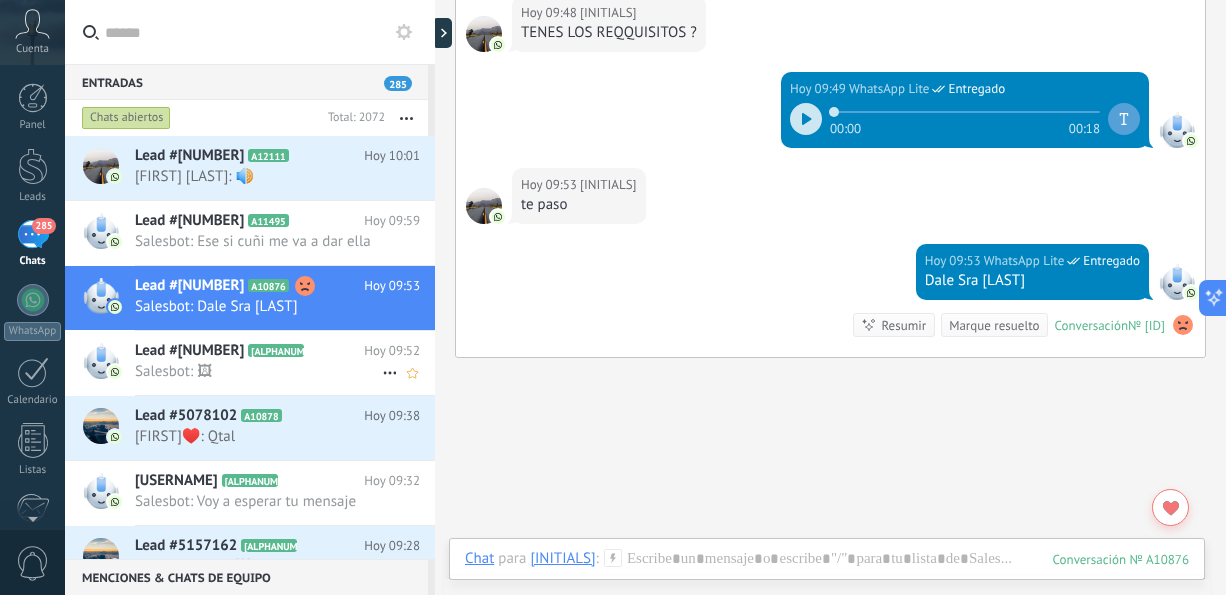 click on "Salesbot: 🖼" at bounding box center (258, 371) 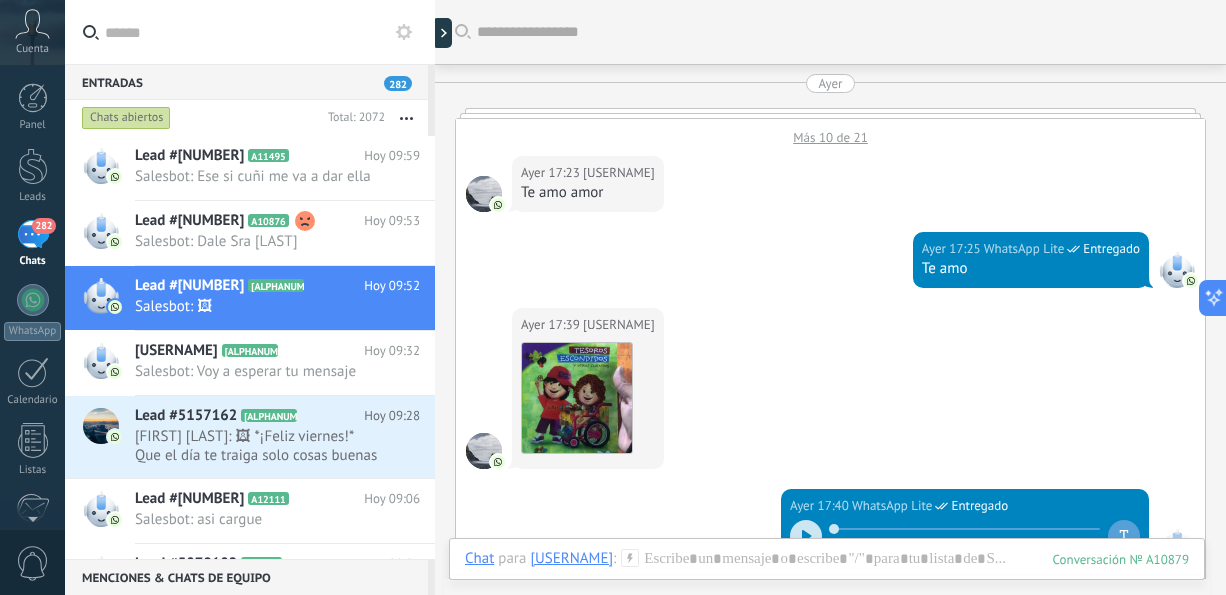 scroll, scrollTop: 1761, scrollLeft: 0, axis: vertical 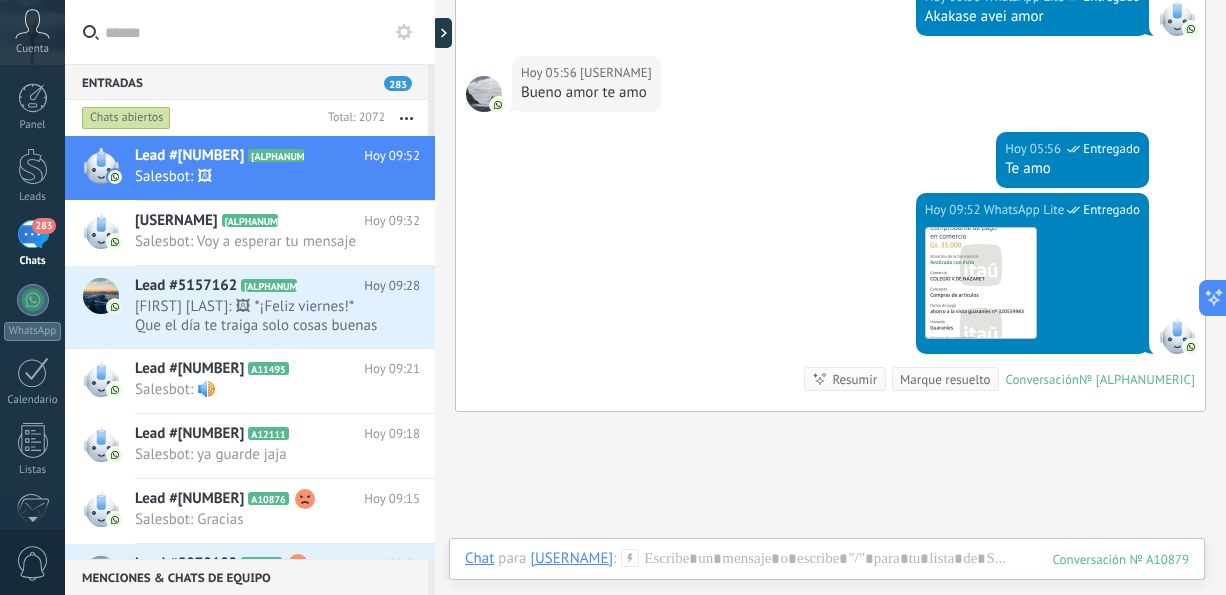 click at bounding box center (406, 118) 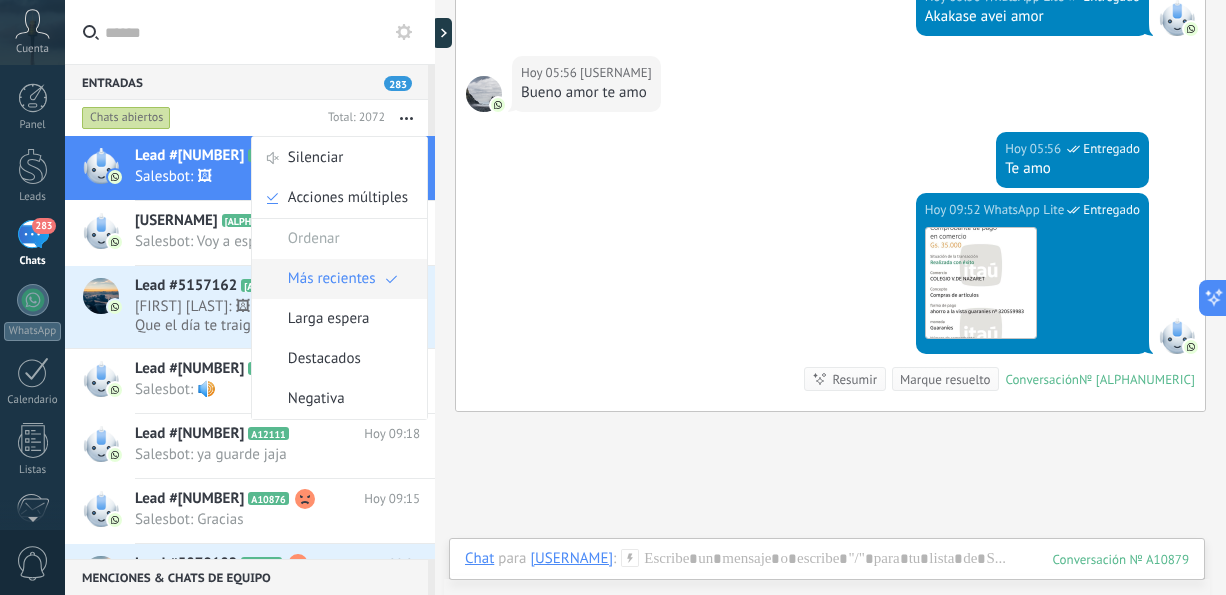 click on "Más recientes" at bounding box center [332, 279] 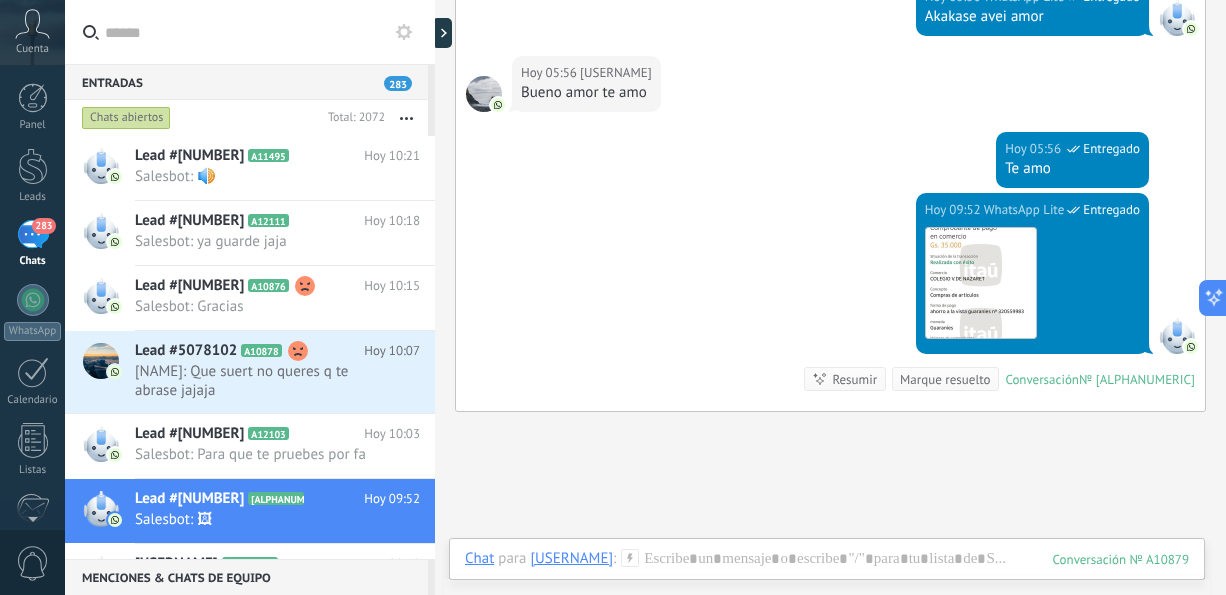 click on "Chats abiertos Total: 2072
Silenciar Acciones múltiples Ordenar Más recientes Larga espera Destacados Negativa Chats abiertos Sin respuesta Asignado a mí Suscrito Destacados Guardar Selecciona una fecha Selecciona una fecha Hoy Ayer Últimos  ** 30  dias Esta semana La última semana Este mes El mes pasado Este trimestre Este año Incoming leads Difusión Agosto off Difu niños Día de la amistad Cotización enviada Pedido creado Pedido completado Pedido enviado Pedido enviado – ganado Pedido cancelado – perdido Leads Entrantes Contacto inicial Agosto Off Seguimiento Tomar decisión Logrado con éxito Ventas Perdidos Leads Entrantes Contacto inicial Agosto Off Seguimiento Tomar decisión Logrado con éxito Ventas Perdidos Leads Entrantes Contacto inicial Agosto Off Negociación Tomar decisión Logrado con éxito Ventas Perdidos Leads Entrantes Contacto inicial Negociación Tomar decisión Logrado con éxito Ventas Perdidos Leads Entrantes Contacto inicial Negociación" at bounding box center (250, 118) 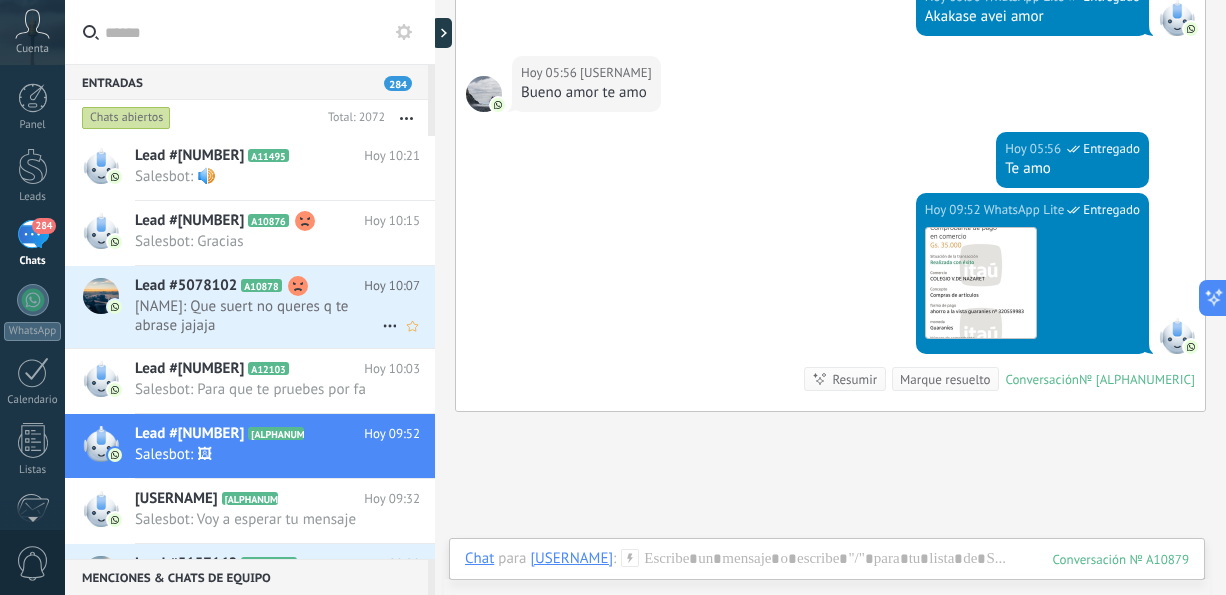 click on "[NAME]: Que suert no queres q te abrase jajaja" at bounding box center [258, 316] 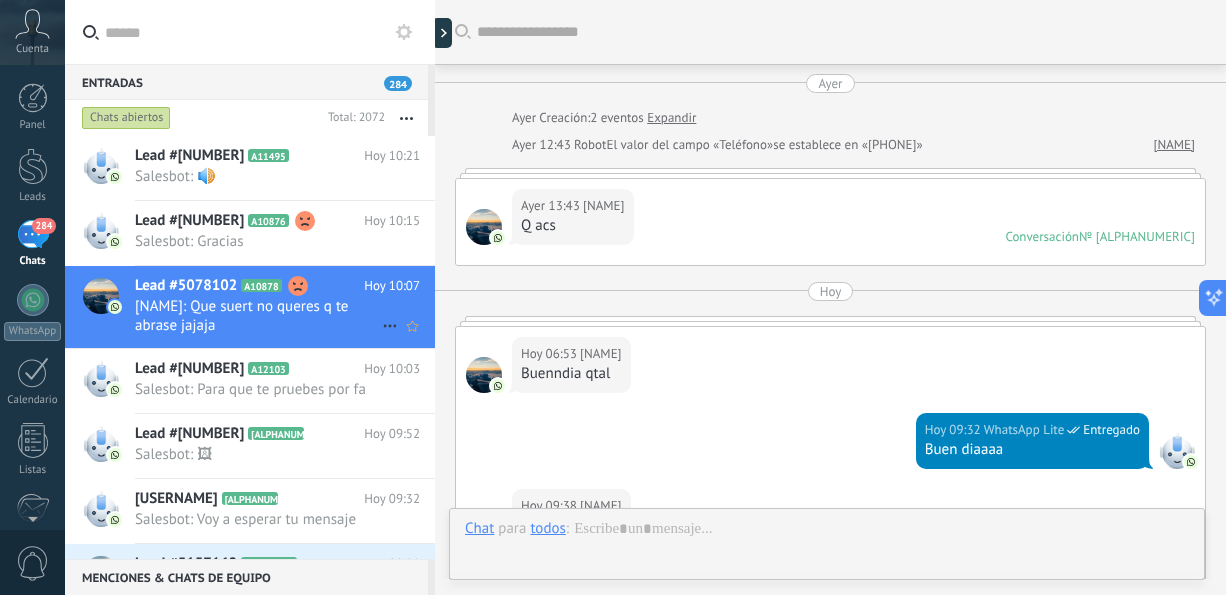 scroll, scrollTop: 512, scrollLeft: 0, axis: vertical 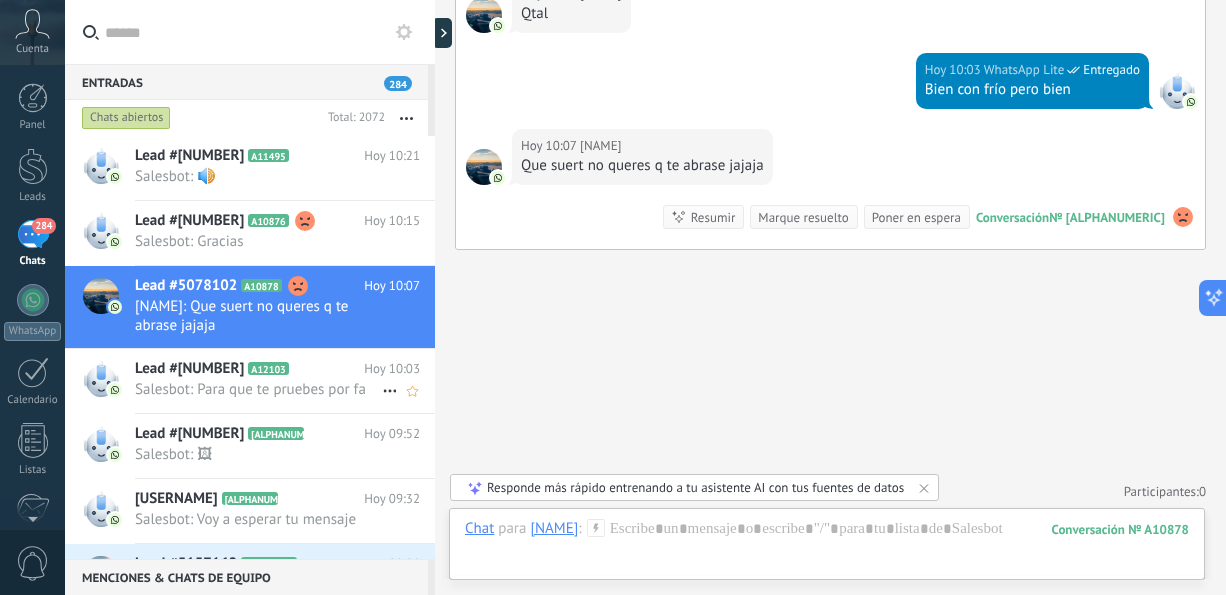 click on "Lead #[NUMBER]
A12103
Hoy [TIME]
Salesbot: Para que te pruebes por fa" at bounding box center (285, 380) 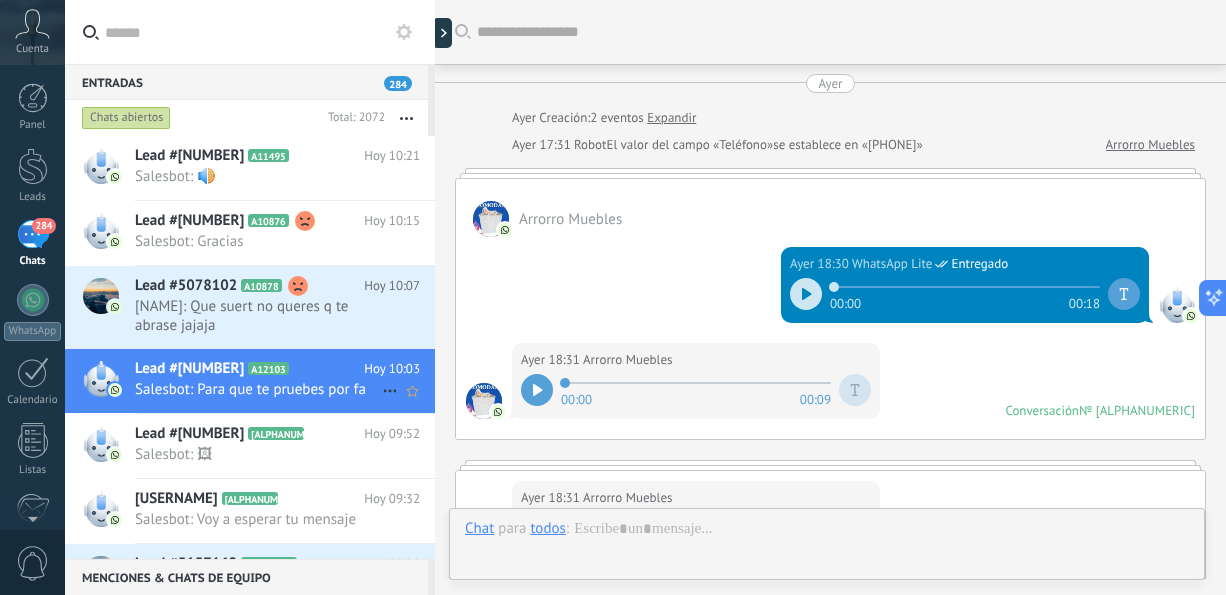 scroll, scrollTop: 1287, scrollLeft: 0, axis: vertical 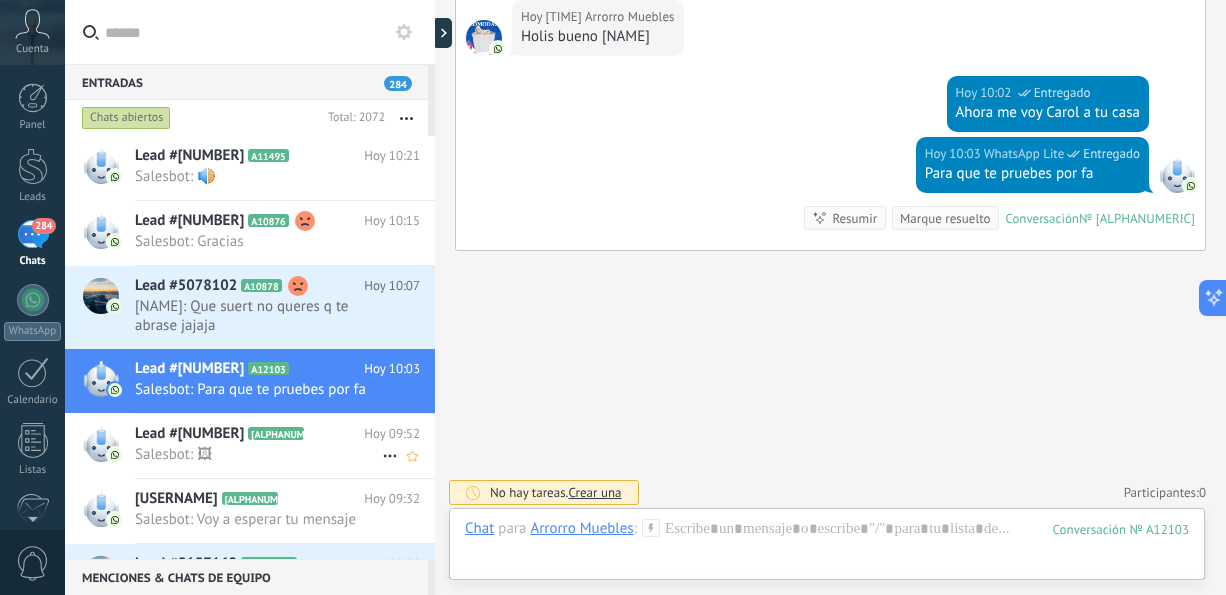 click on "Salesbot: 🖼" at bounding box center [258, 454] 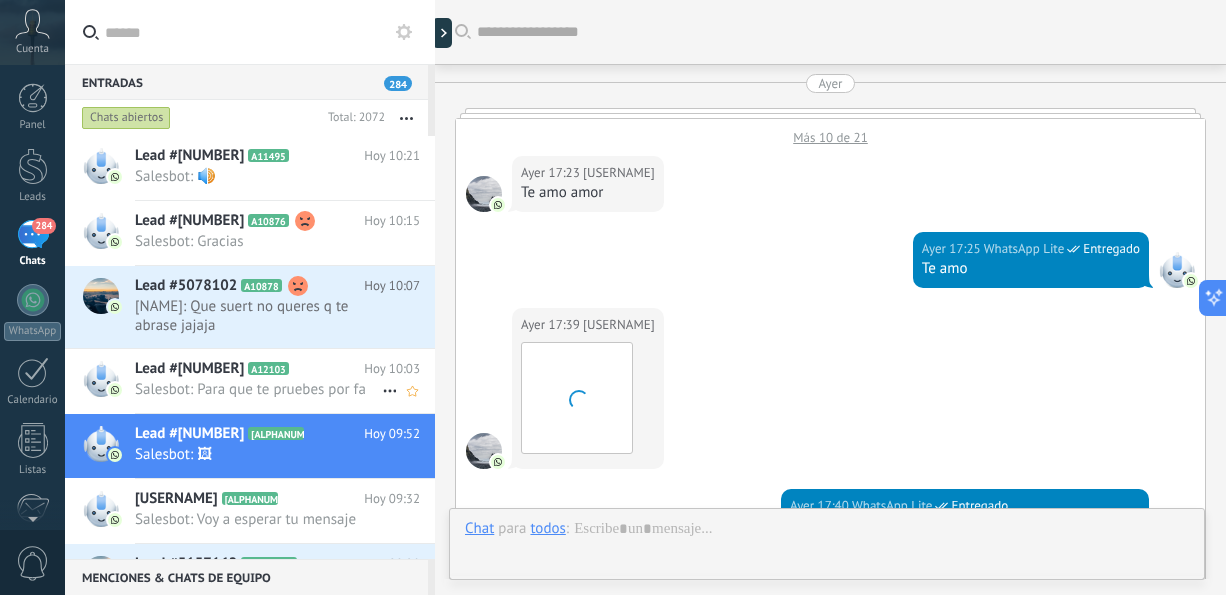 scroll, scrollTop: 1922, scrollLeft: 0, axis: vertical 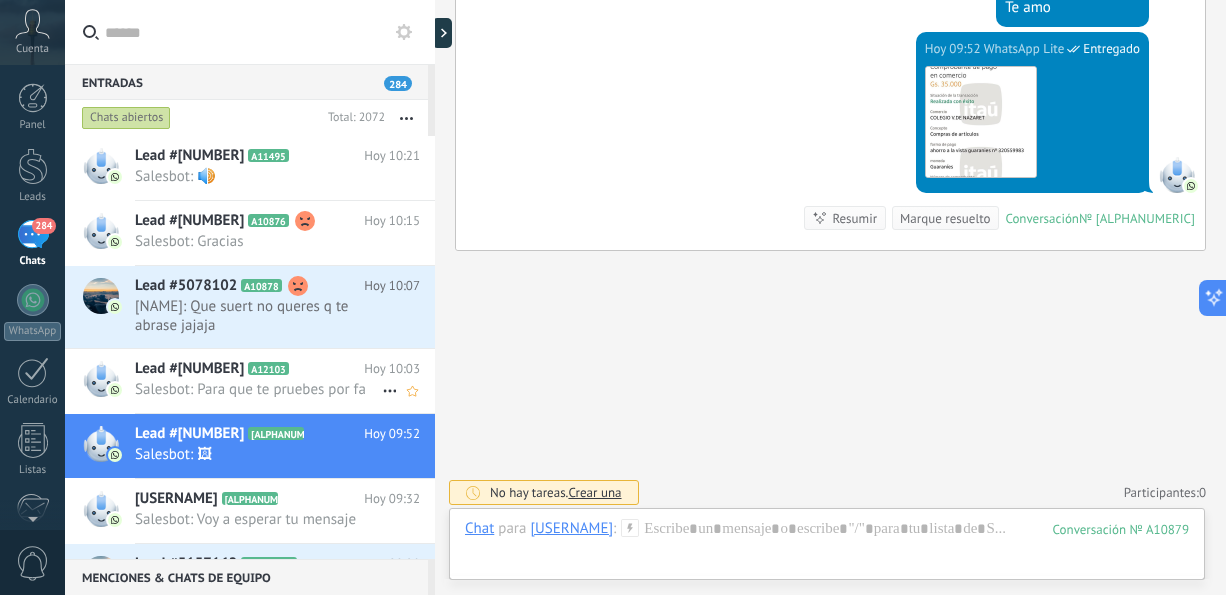click on "Salesbot: Para que te pruebes por fa" at bounding box center [258, 389] 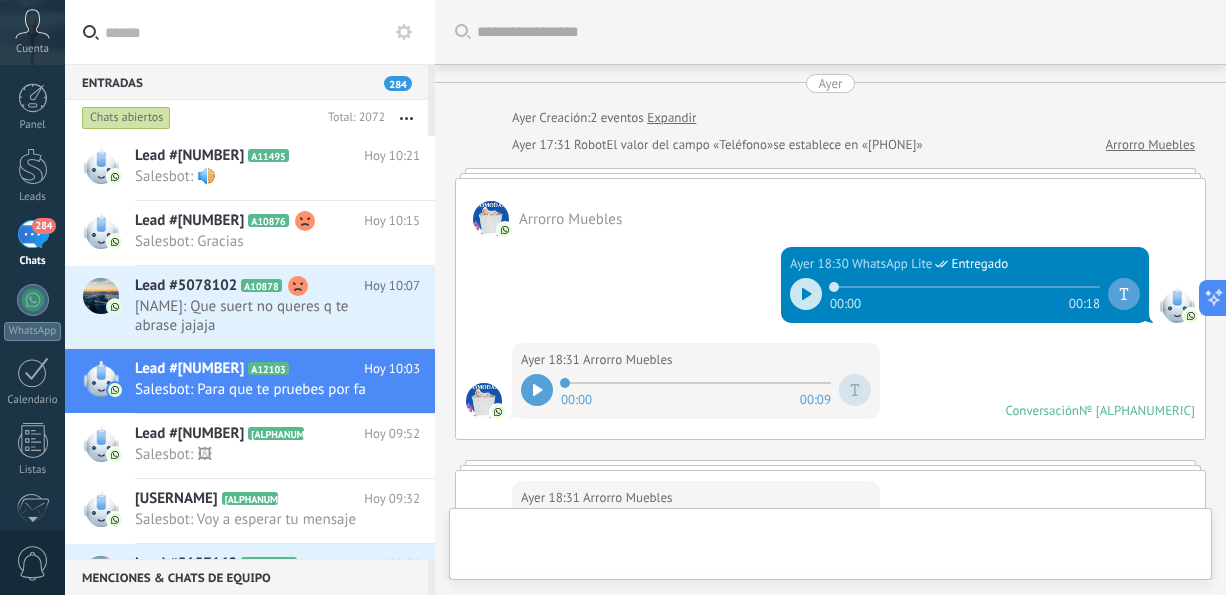 scroll, scrollTop: 1287, scrollLeft: 0, axis: vertical 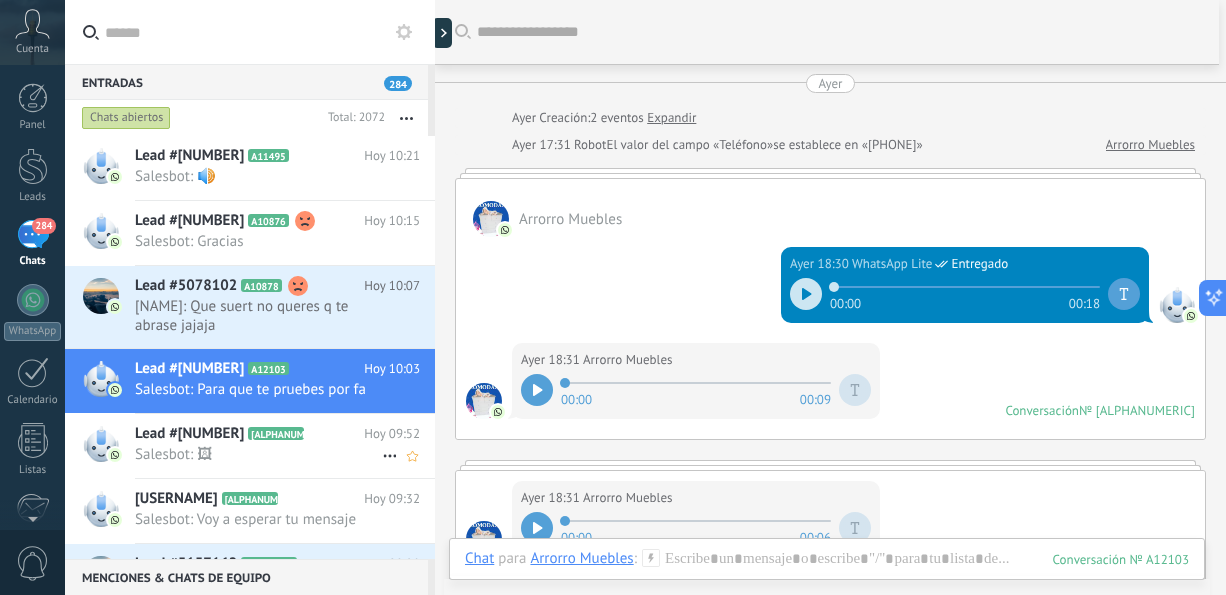 click on "Salesbot: 🖼" at bounding box center (258, 454) 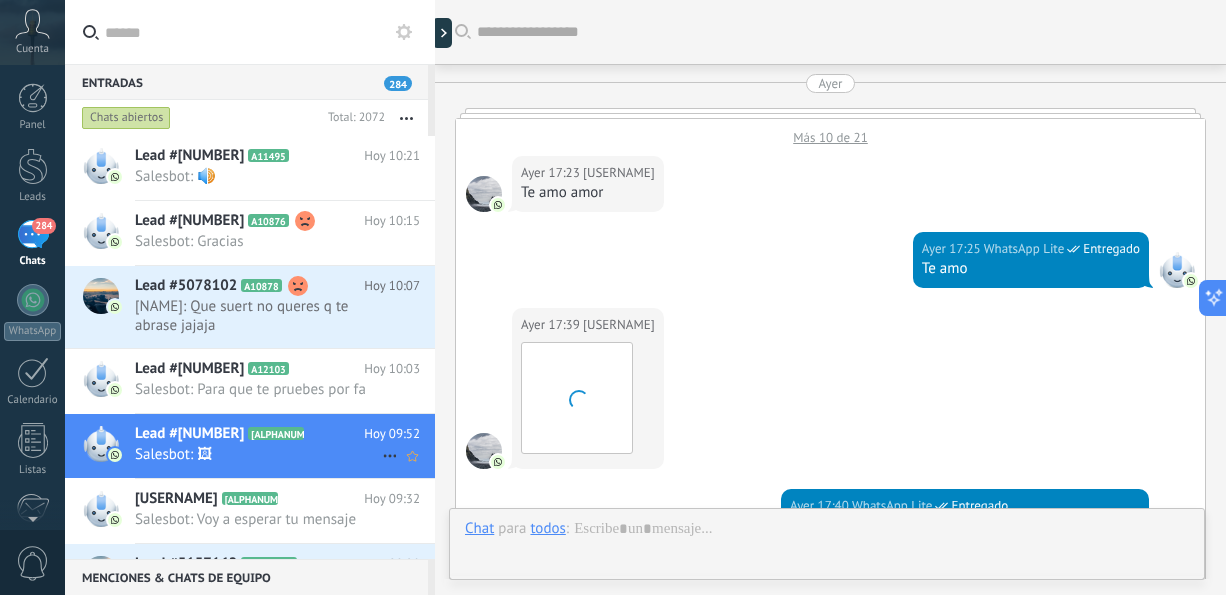 scroll, scrollTop: 1922, scrollLeft: 0, axis: vertical 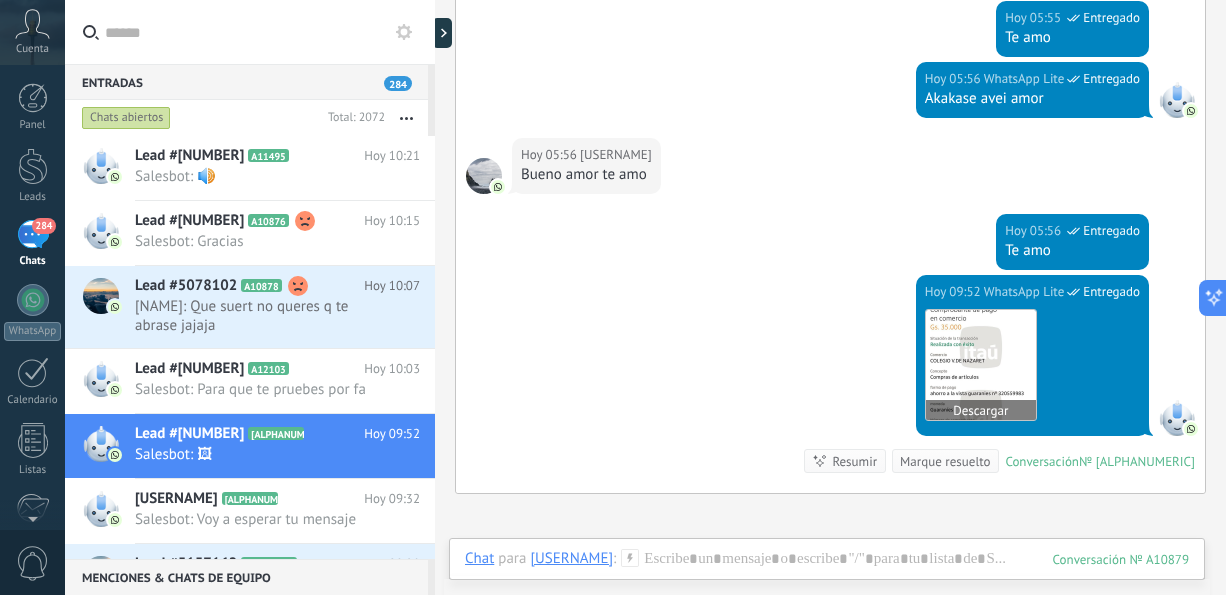 click at bounding box center (981, 365) 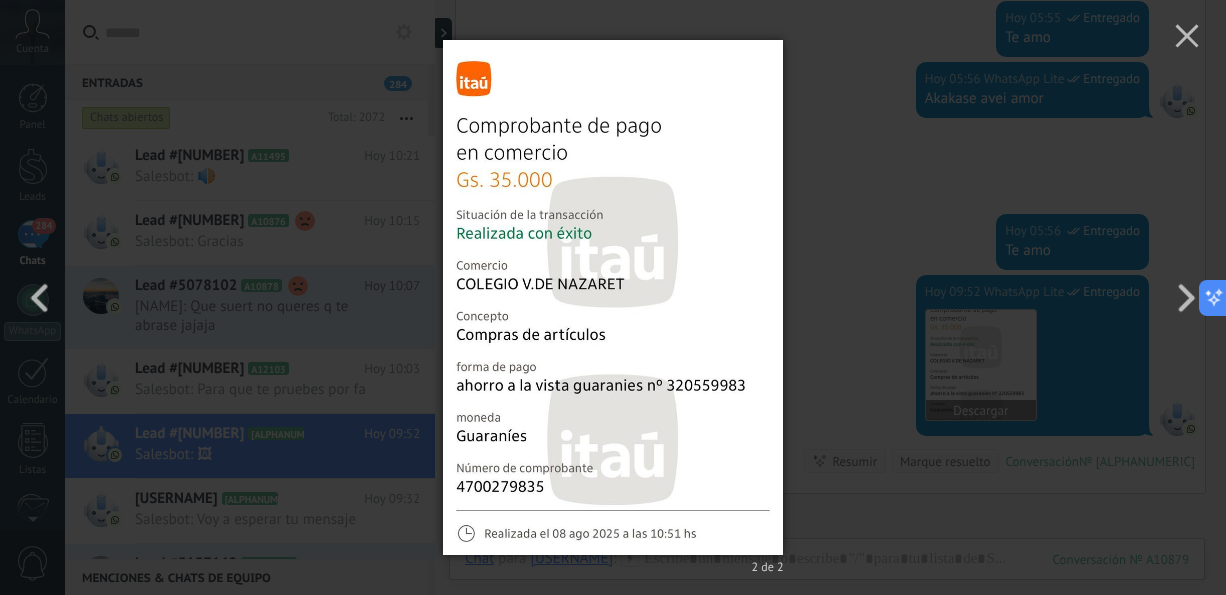 click on "2 de 2" at bounding box center [613, 297] 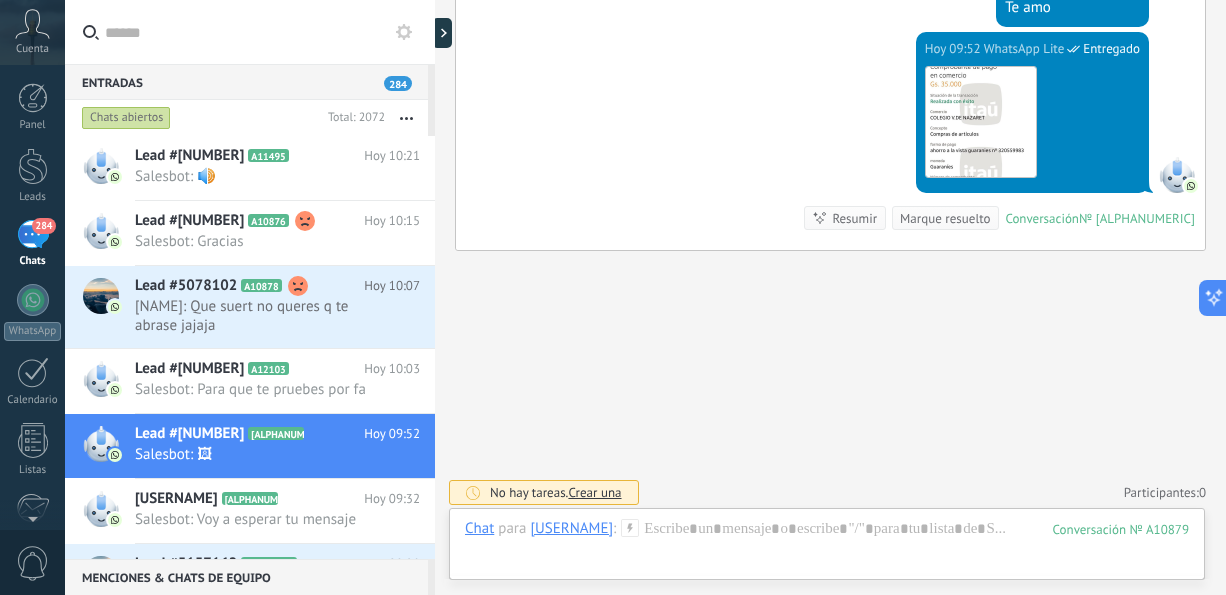scroll, scrollTop: 1679, scrollLeft: 0, axis: vertical 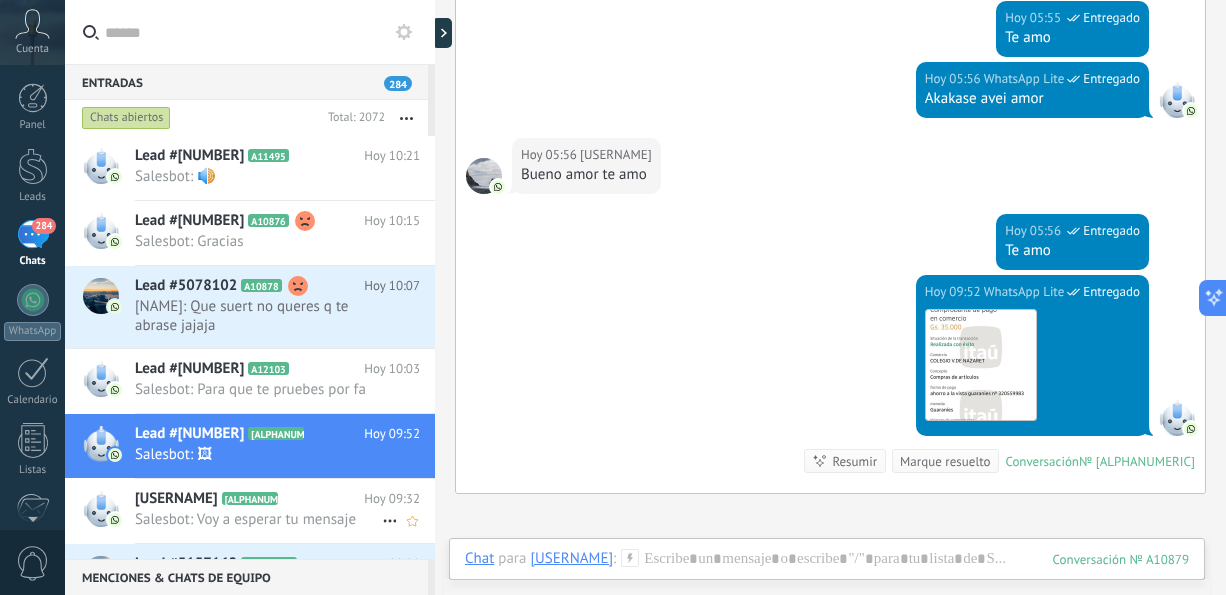 click on "Salesbot: Voy a esperar tu mensaje" at bounding box center (258, 519) 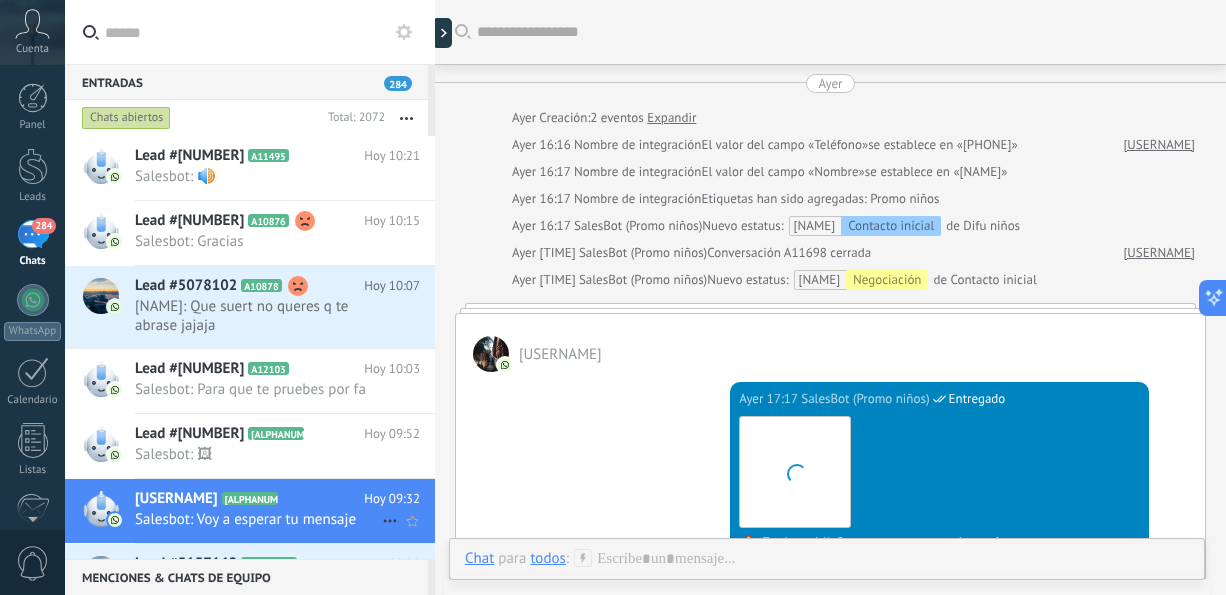 scroll, scrollTop: 2356, scrollLeft: 0, axis: vertical 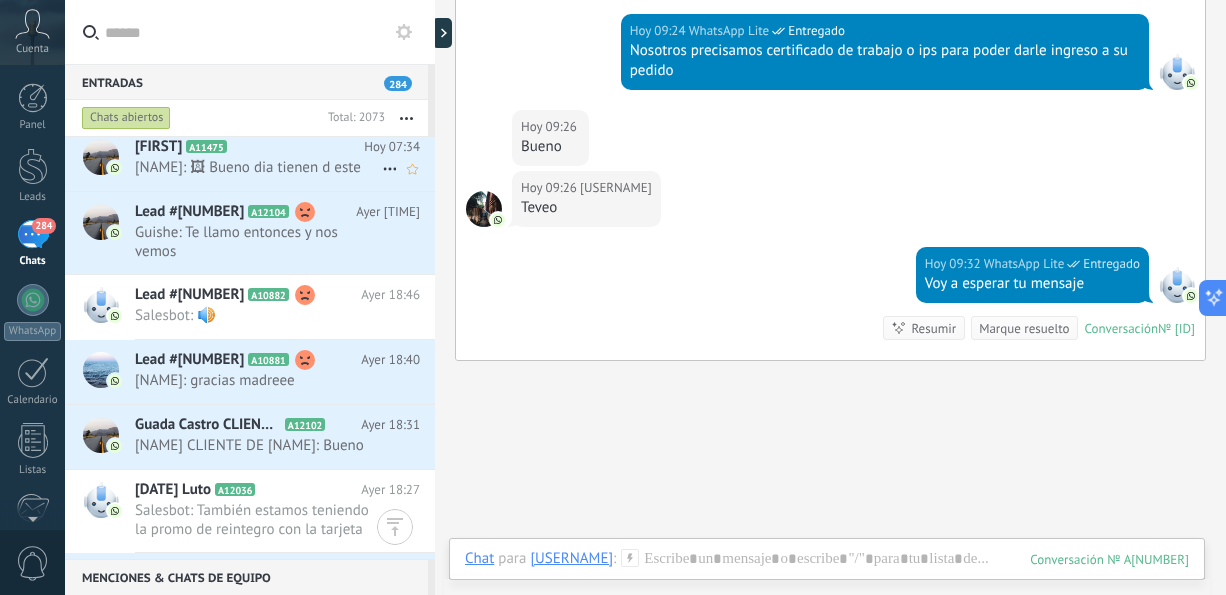 click on "[NAME]: 🖼 Bueno dia tienen d este" at bounding box center (258, 167) 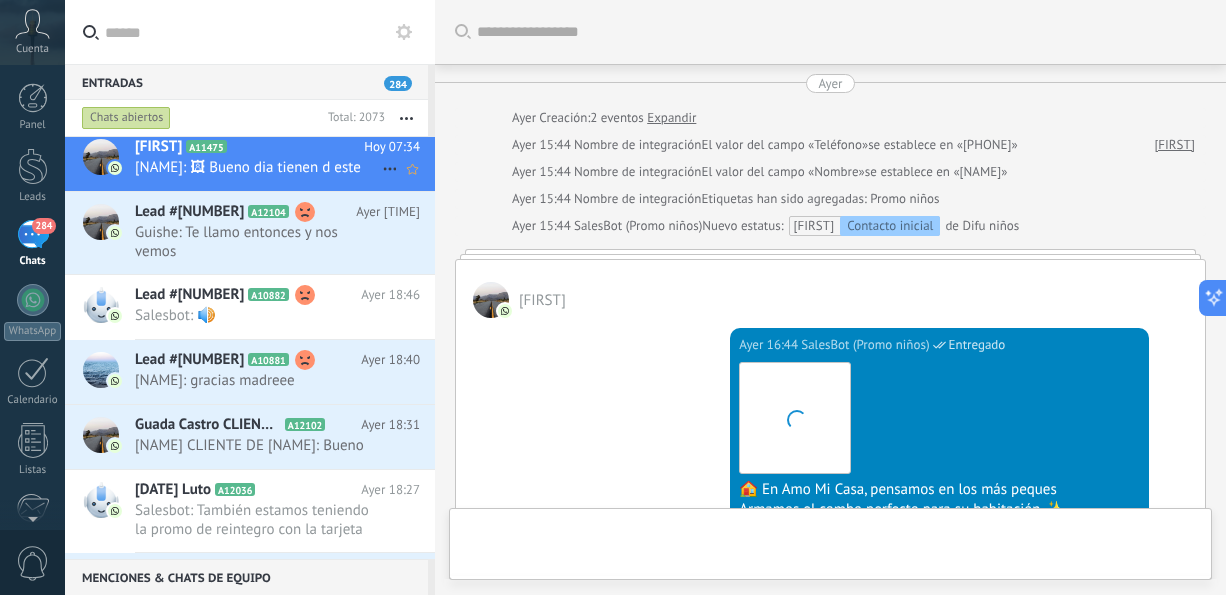 scroll, scrollTop: 842, scrollLeft: 0, axis: vertical 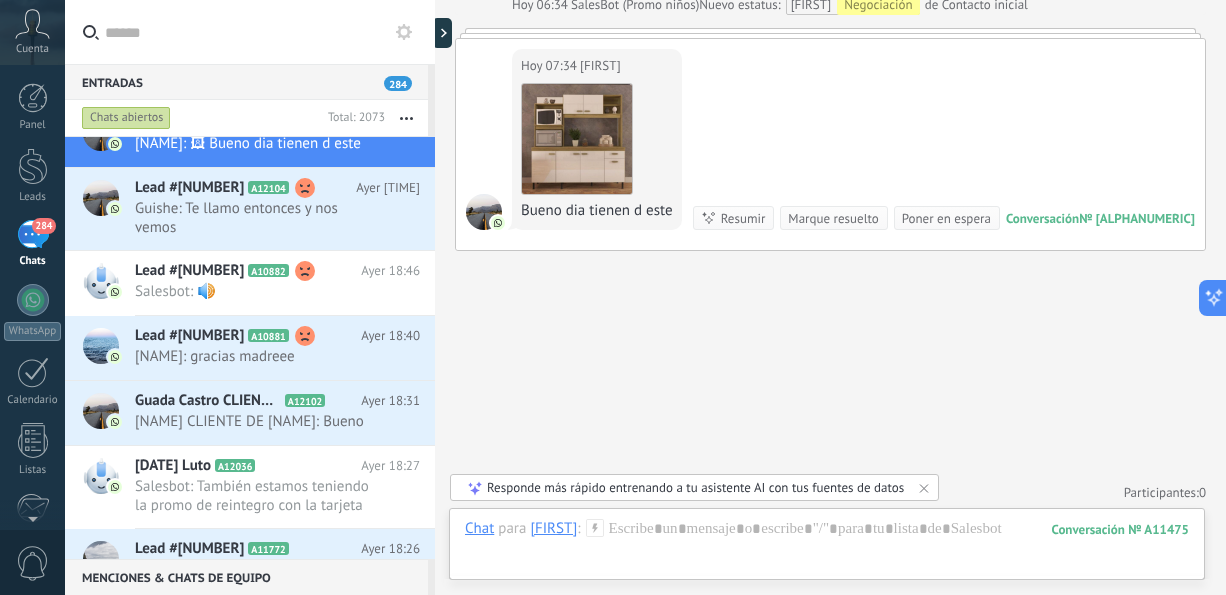click on "Entradas 284 Chats abiertos Total: 2073
Silenciar Acciones múltiples Ordenar Más recientes Larga espera Destacados Negativa Chats abiertos Sin respuesta Asignado a mí Suscrito Destacados Guardar Selecciona una fecha Selecciona una fecha Hoy Ayer Últimos  ** 30  dias Esta semana La última semana Este mes El mes pasado Este trimestre Este año Incoming leads Difusión Agosto off Difu niños Día de la amistad Cotización enviada Pedido creado Pedido completado Pedido enviado Pedido enviado – ganado Pedido cancelado – perdido Leads Entrantes Contacto inicial Agosto Off Seguimiento Tomar decisión Logrado con éxito Ventas Perdidos Leads Entrantes Contacto inicial Agosto Off Seguimiento Tomar decisión Logrado con éxito Ventas Perdidos Leads Entrantes Contacto inicial Agosto Off Negociación Tomar decisión Logrado con éxito Ventas Perdidos Leads Entrantes Contacto inicial Negociación Tomar decisión Logrado con éxito Ventas Perdidos Leads Entrantes Contacto inicial Negociación" at bounding box center [250, 311] 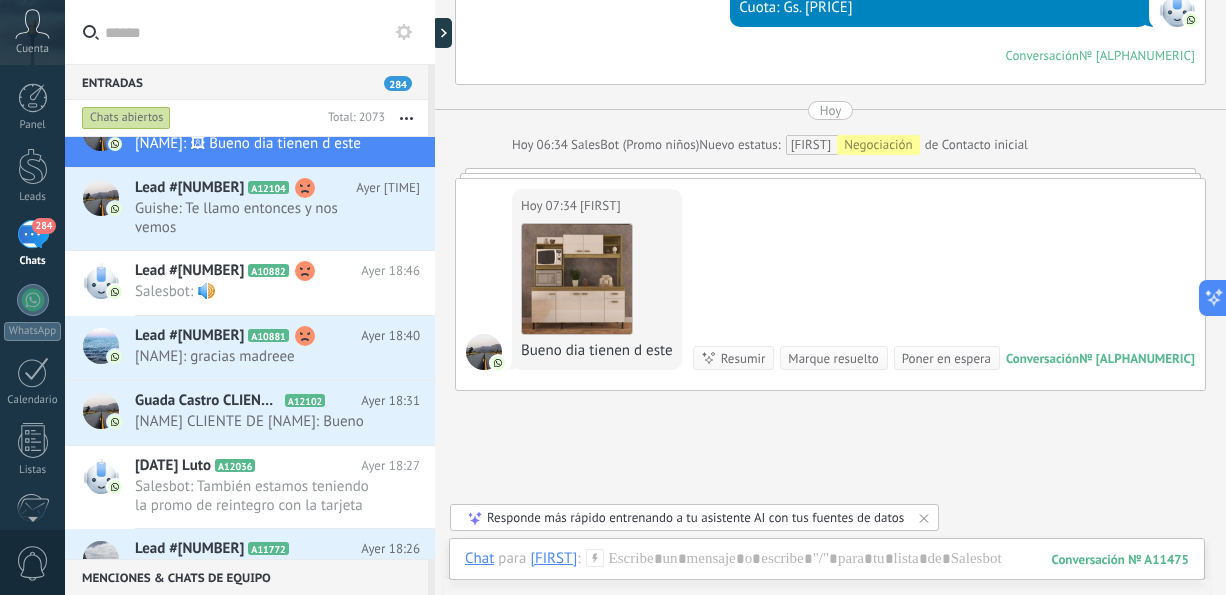 scroll, scrollTop: 673, scrollLeft: 0, axis: vertical 